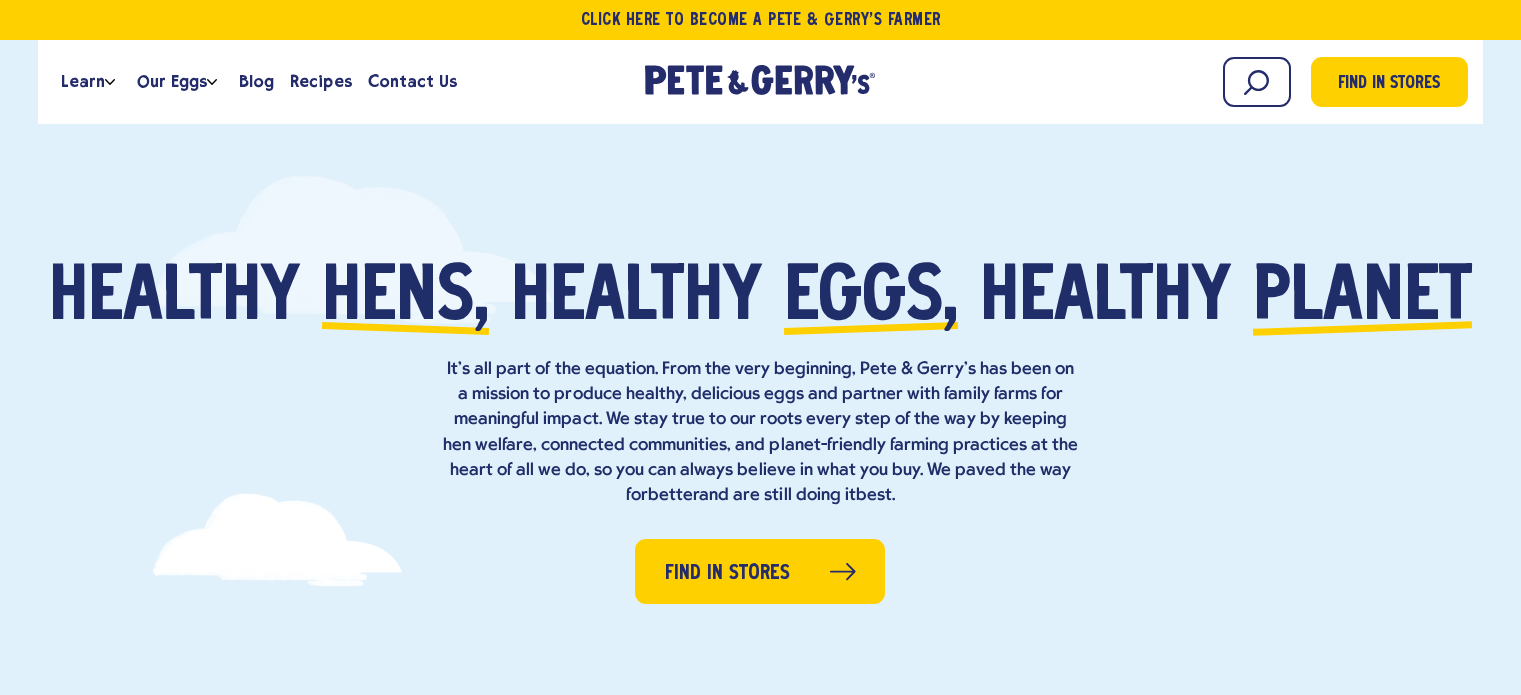 scroll, scrollTop: 0, scrollLeft: 0, axis: both 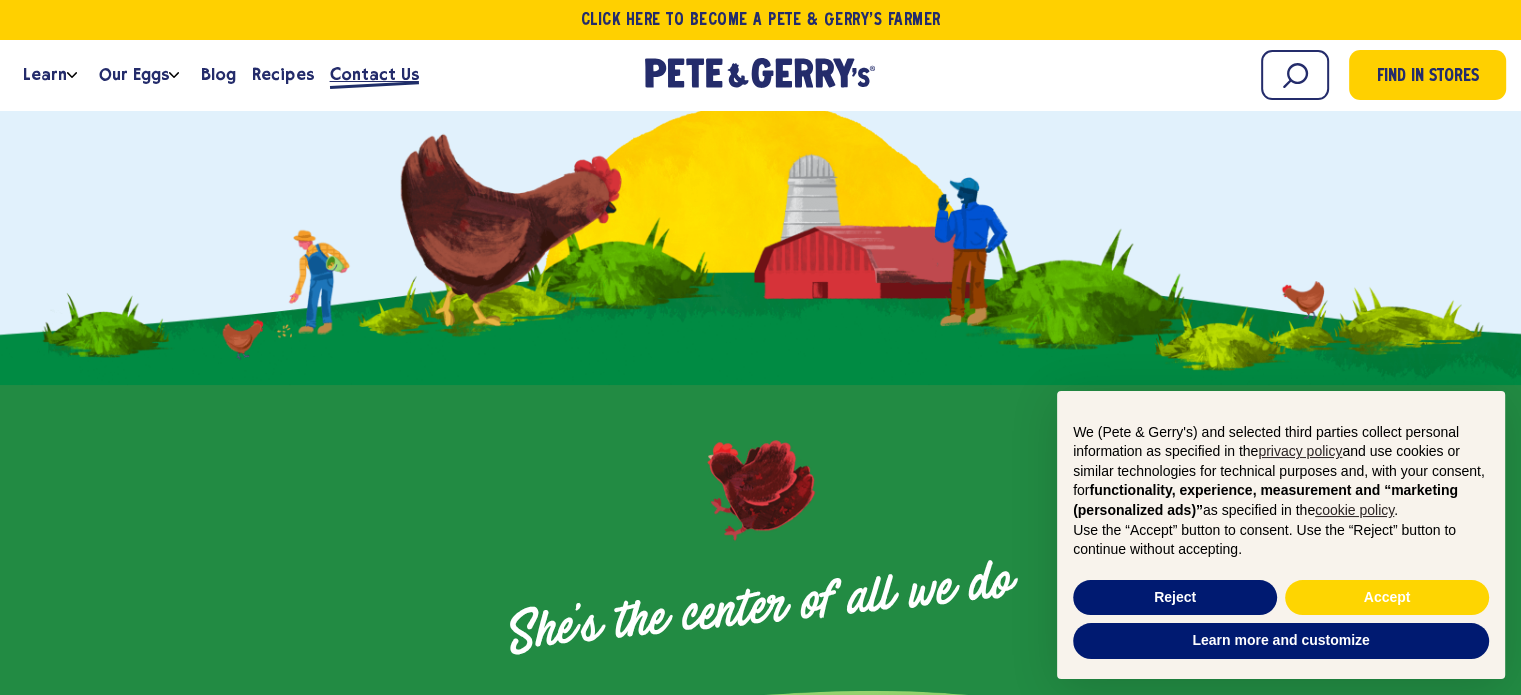 click on "Contact Us" at bounding box center [374, 74] 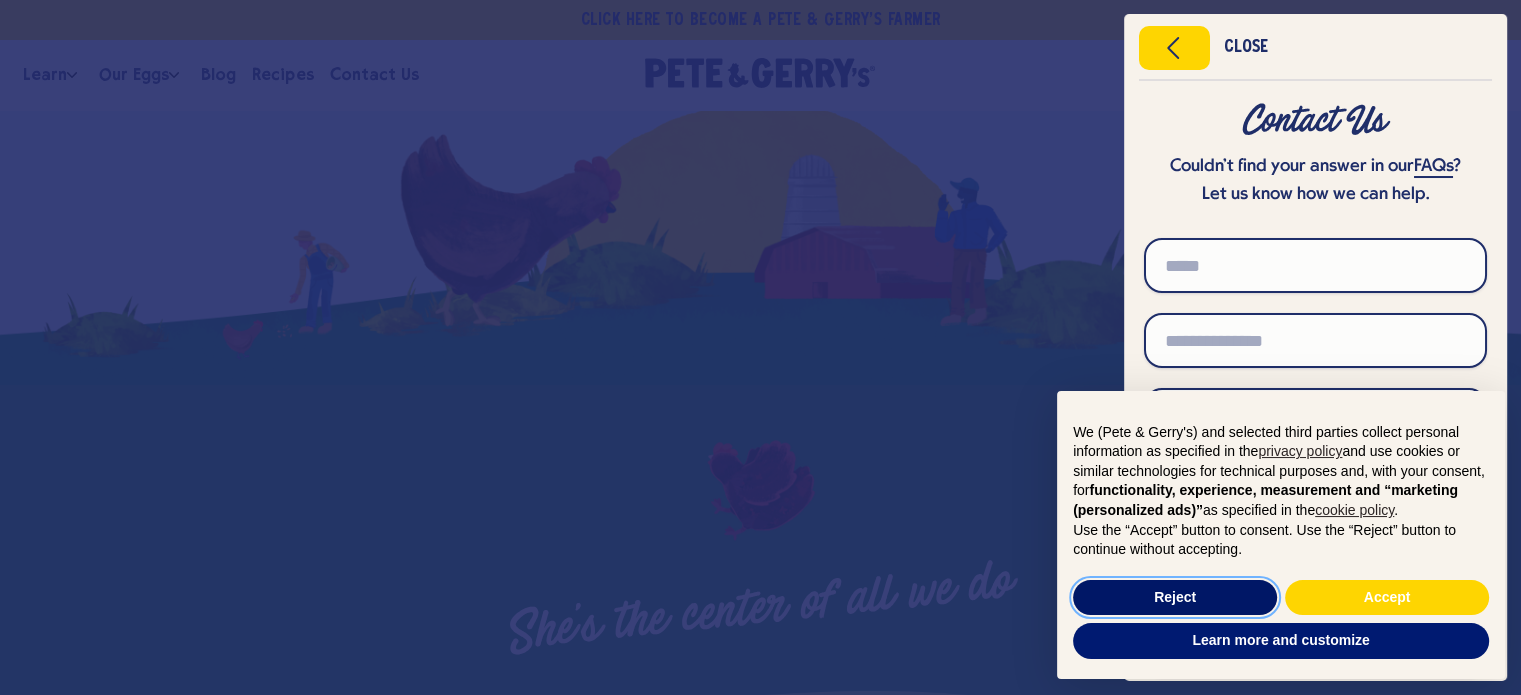 click on "Reject" at bounding box center (1175, 598) 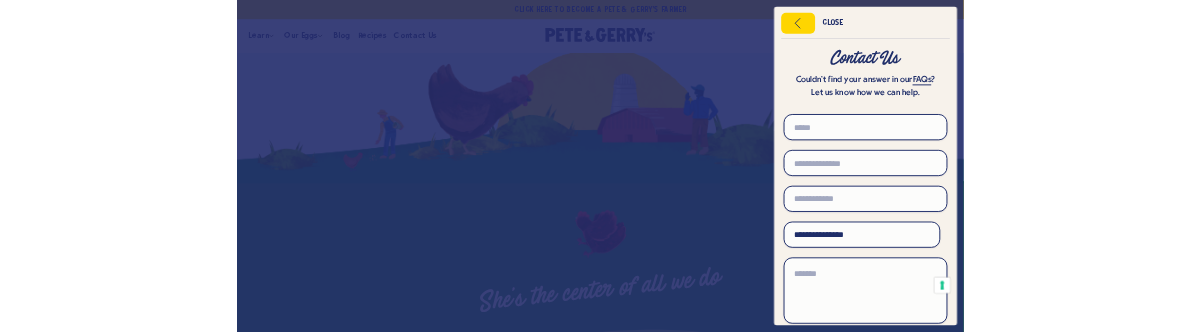 scroll, scrollTop: 0, scrollLeft: 0, axis: both 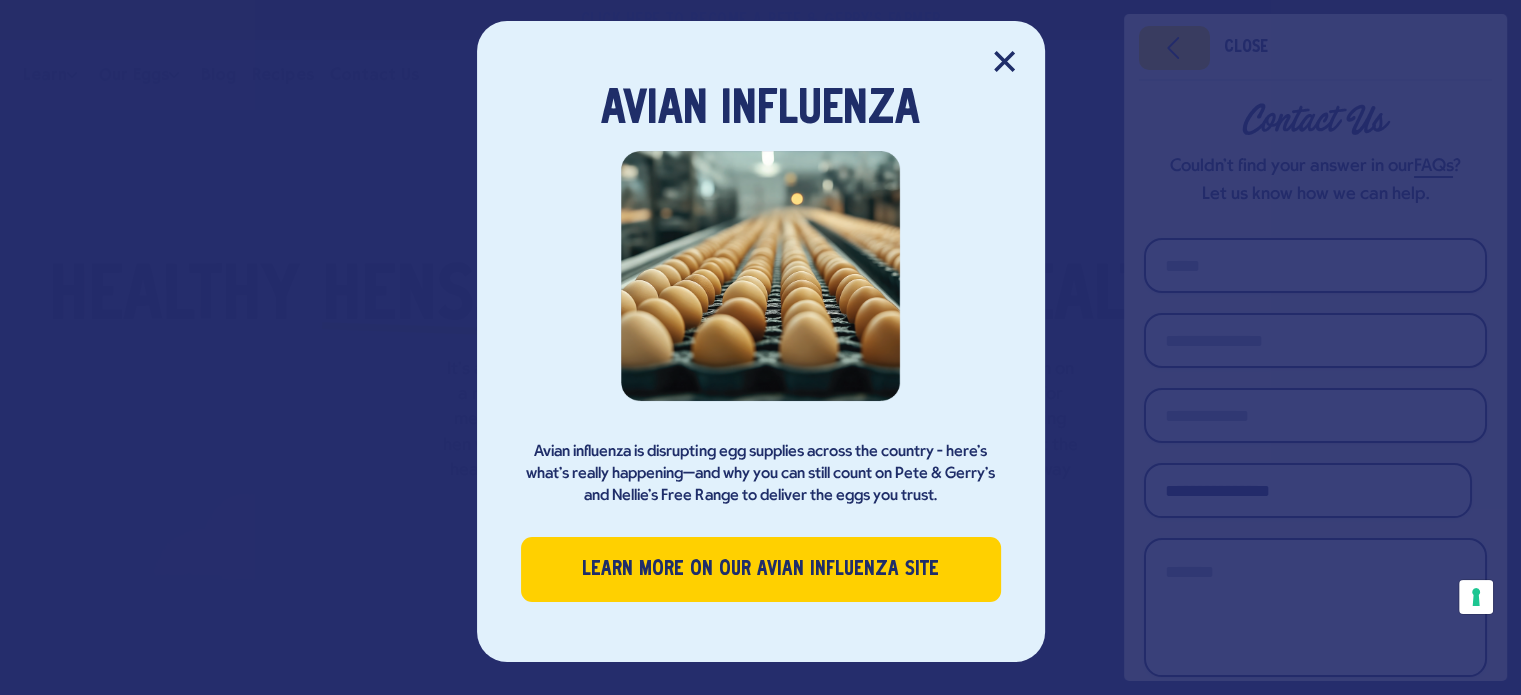 click at bounding box center [1004, 61] 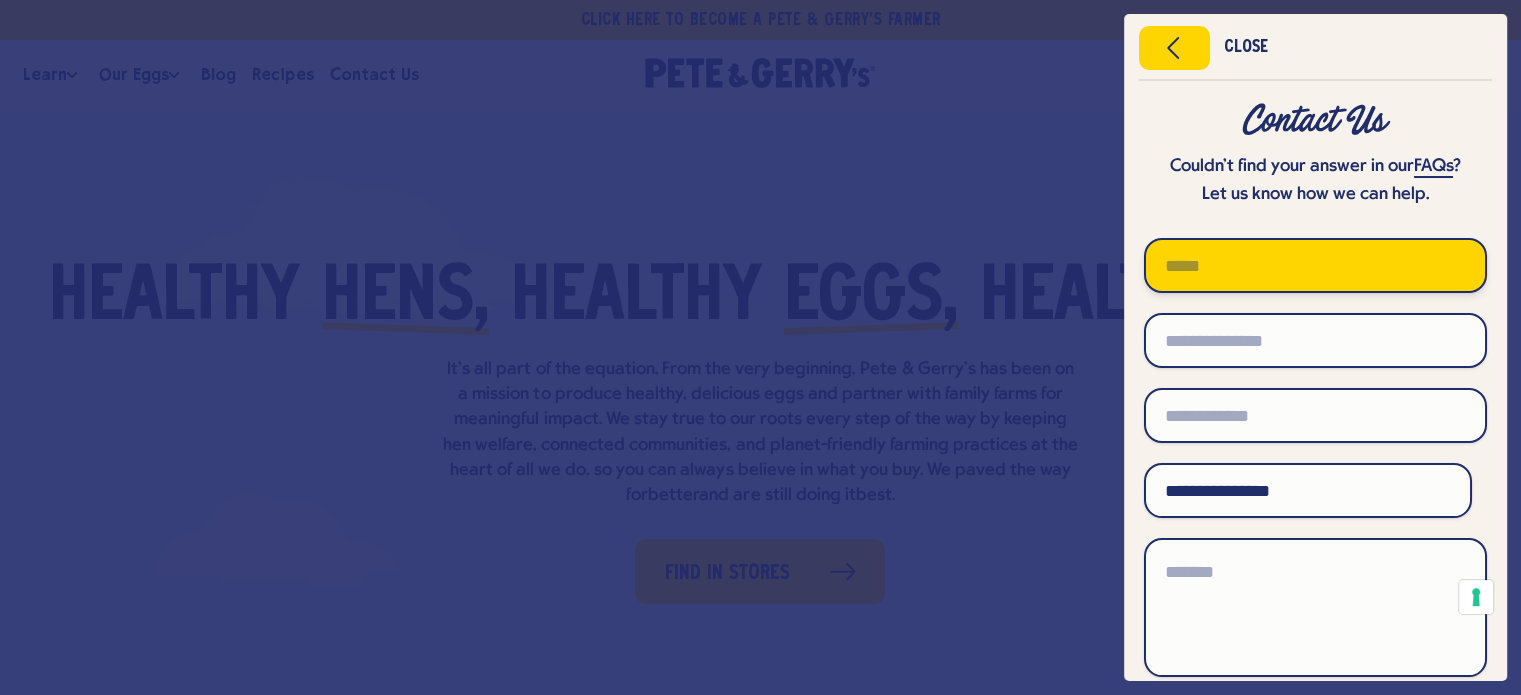 click at bounding box center [1315, 265] 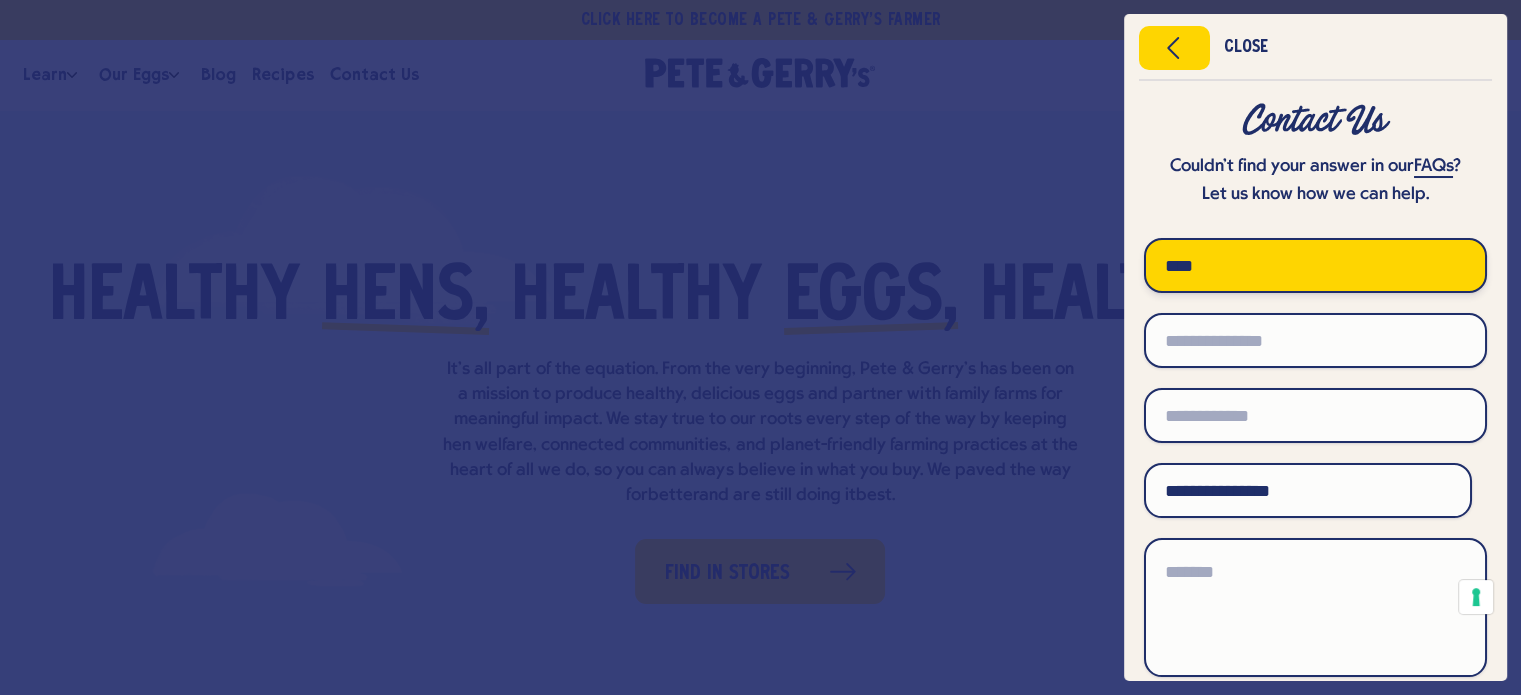 type on "***" 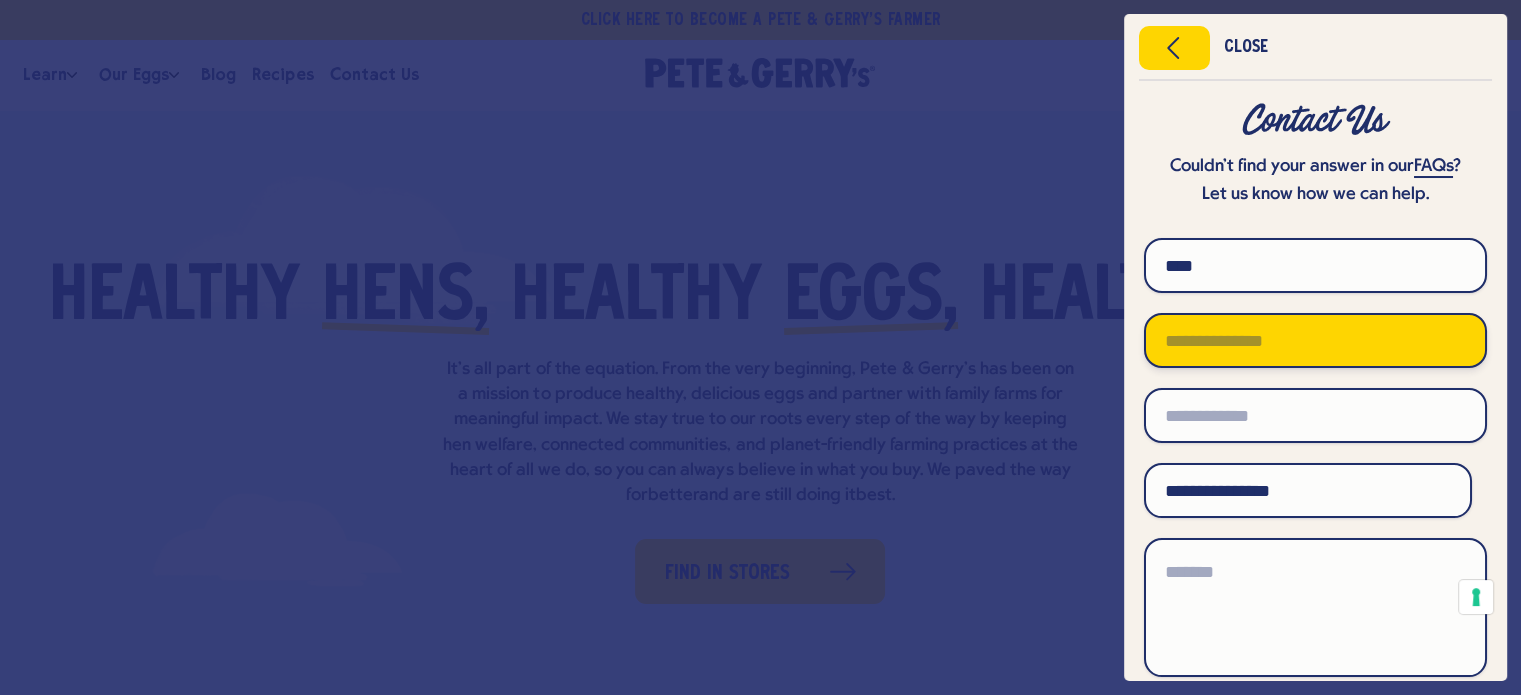 click at bounding box center [1315, 340] 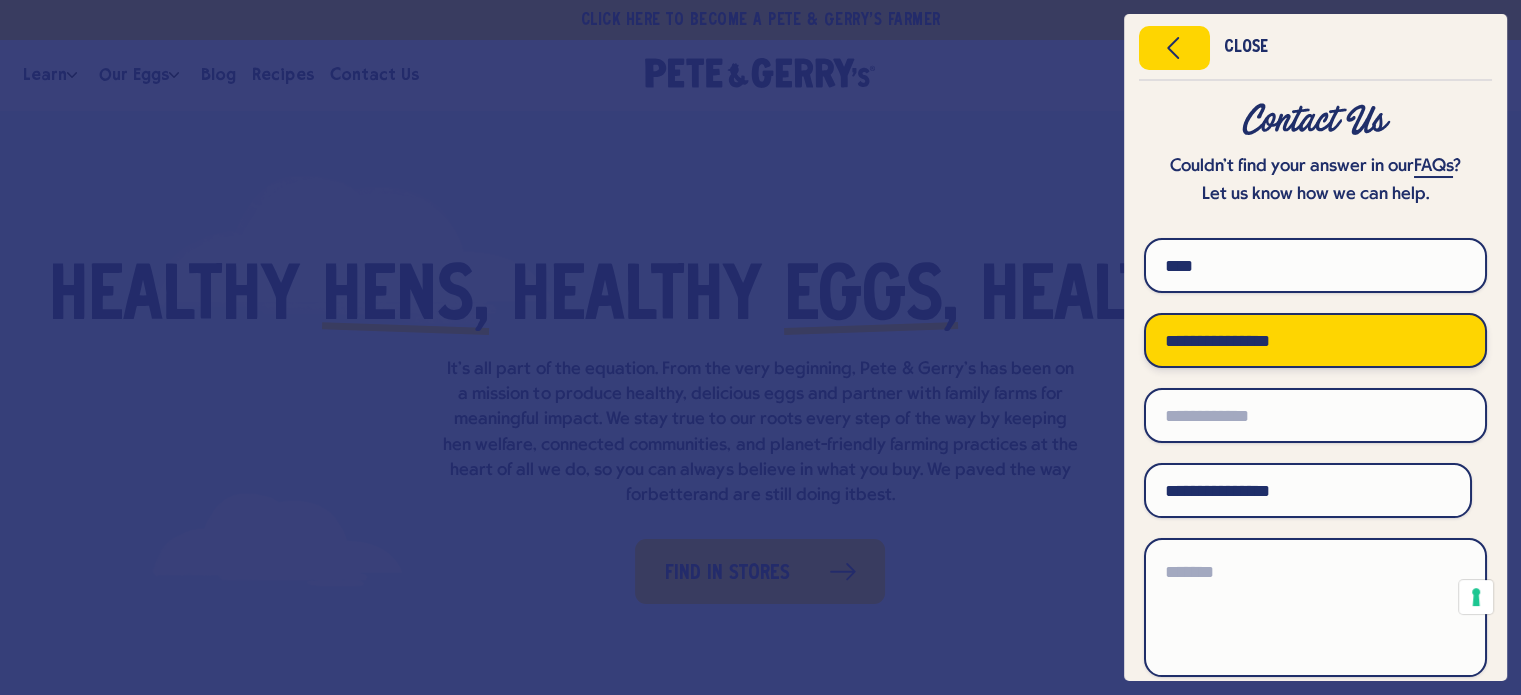 type on "**********" 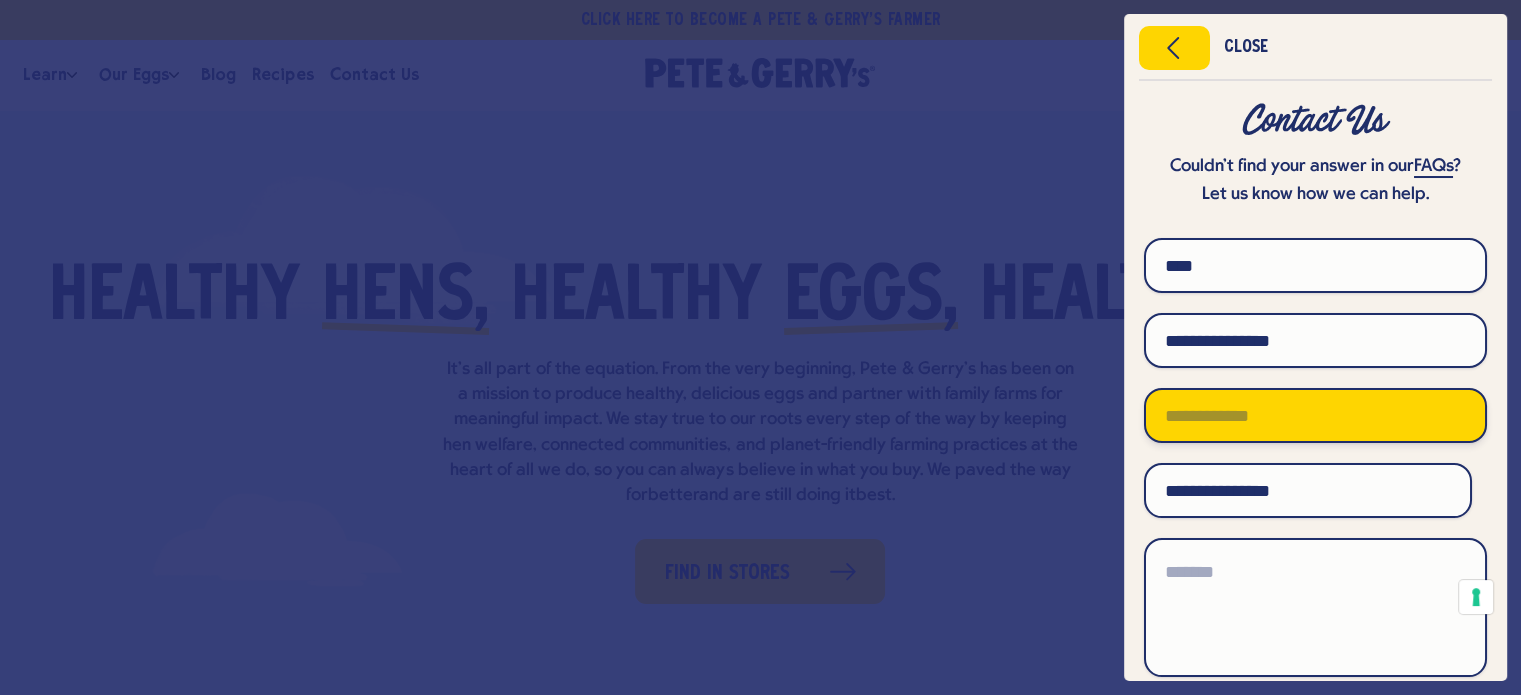 click at bounding box center [1315, 415] 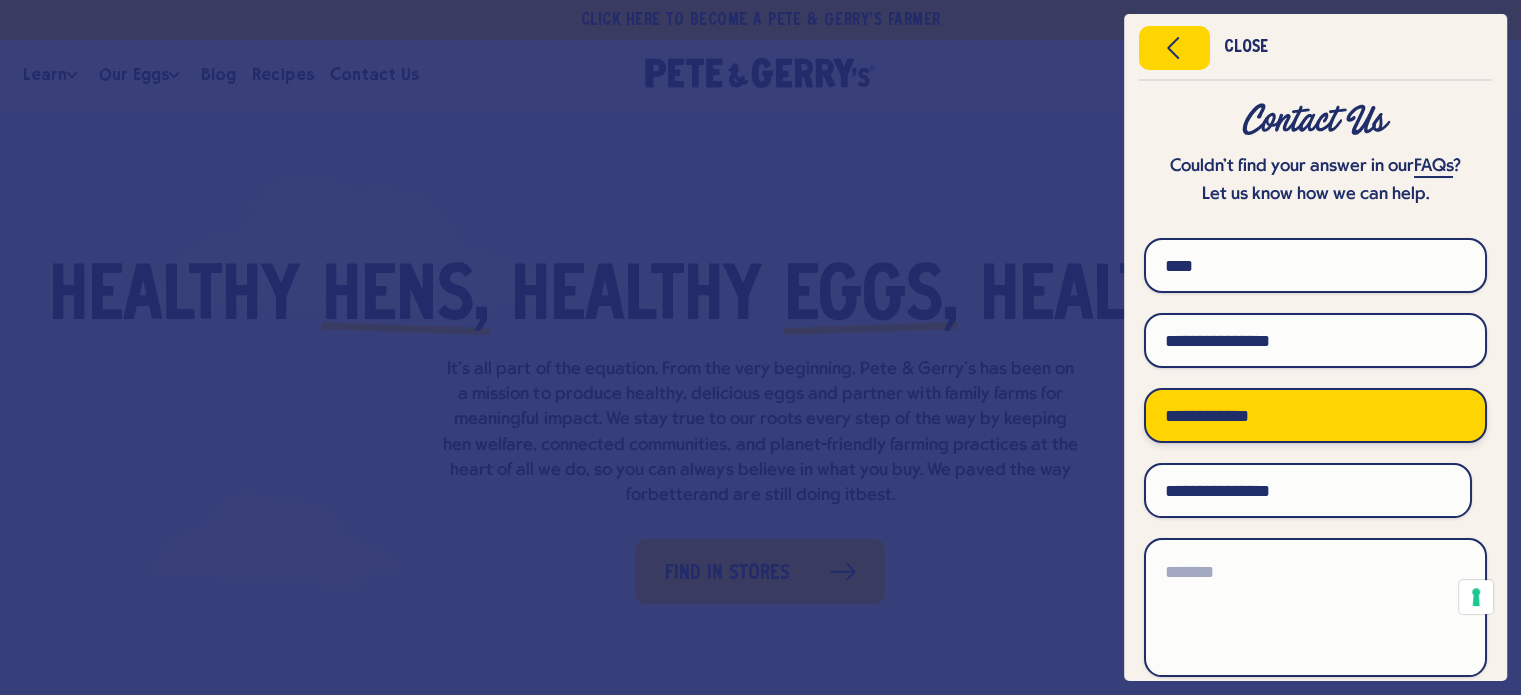 type on "**********" 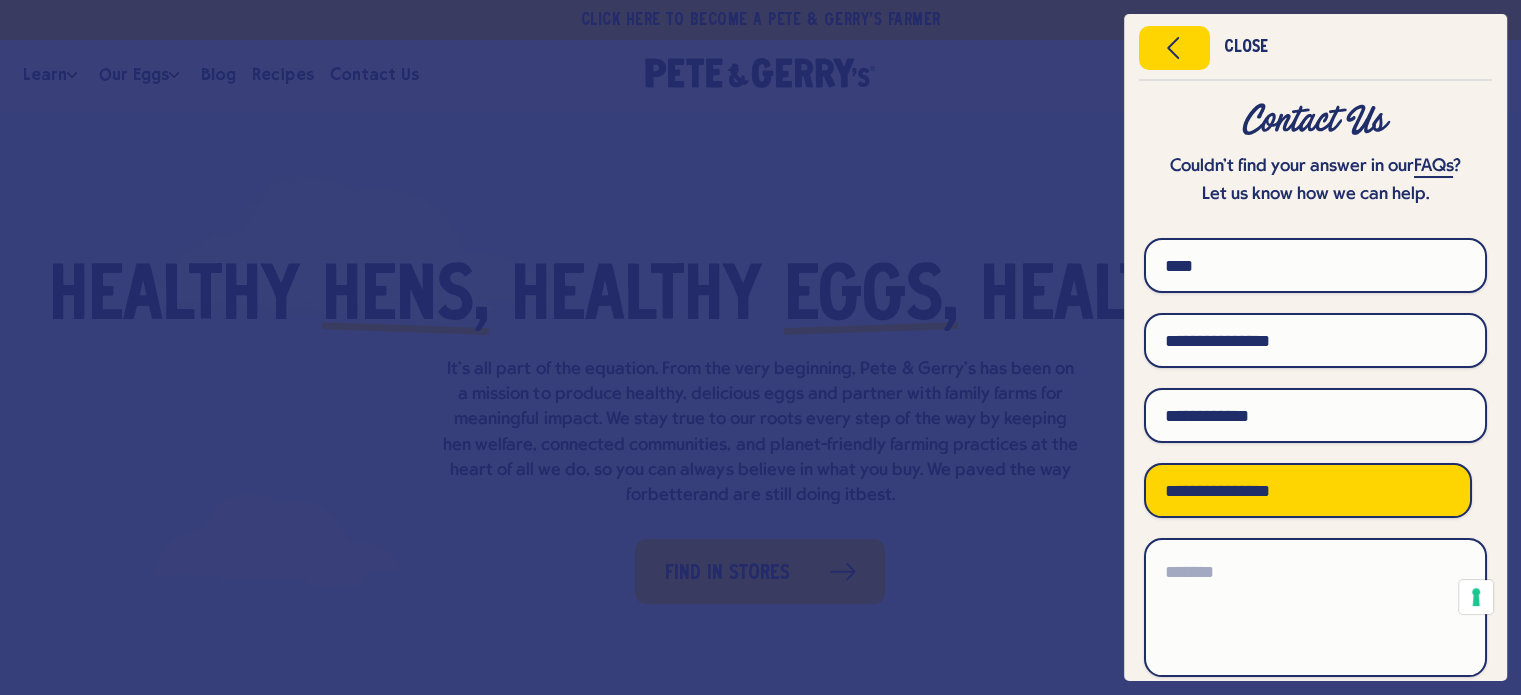 click on "**********" at bounding box center (1308, 490) 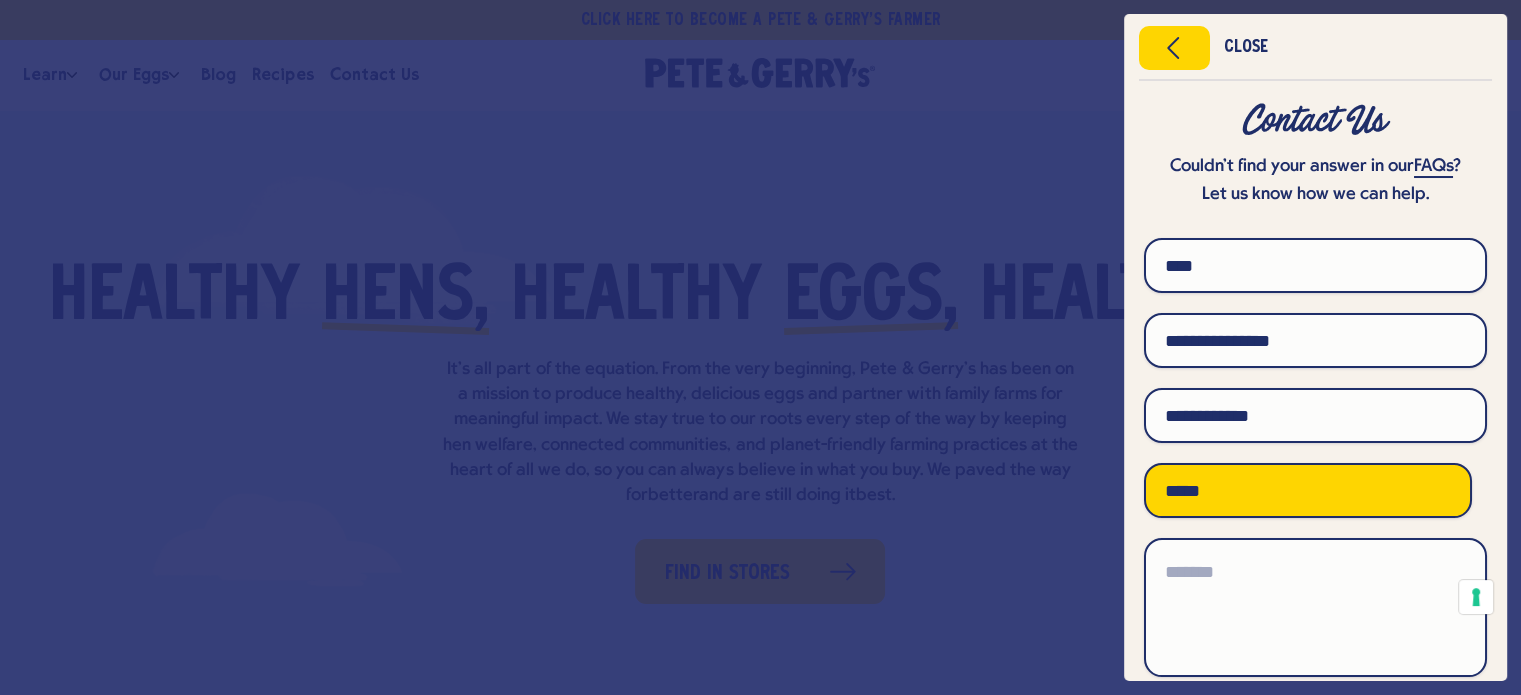 click on "**********" at bounding box center (1308, 490) 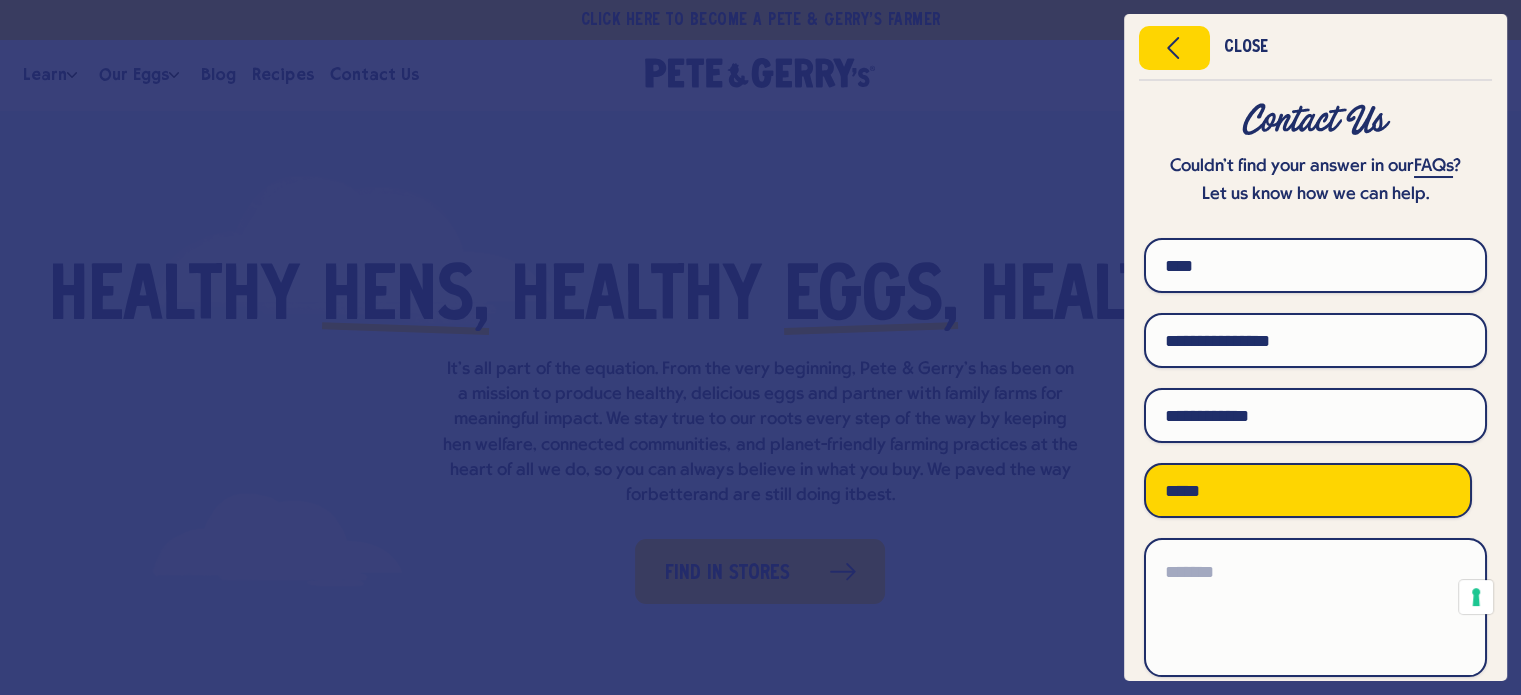 click on "**********" at bounding box center (1308, 490) 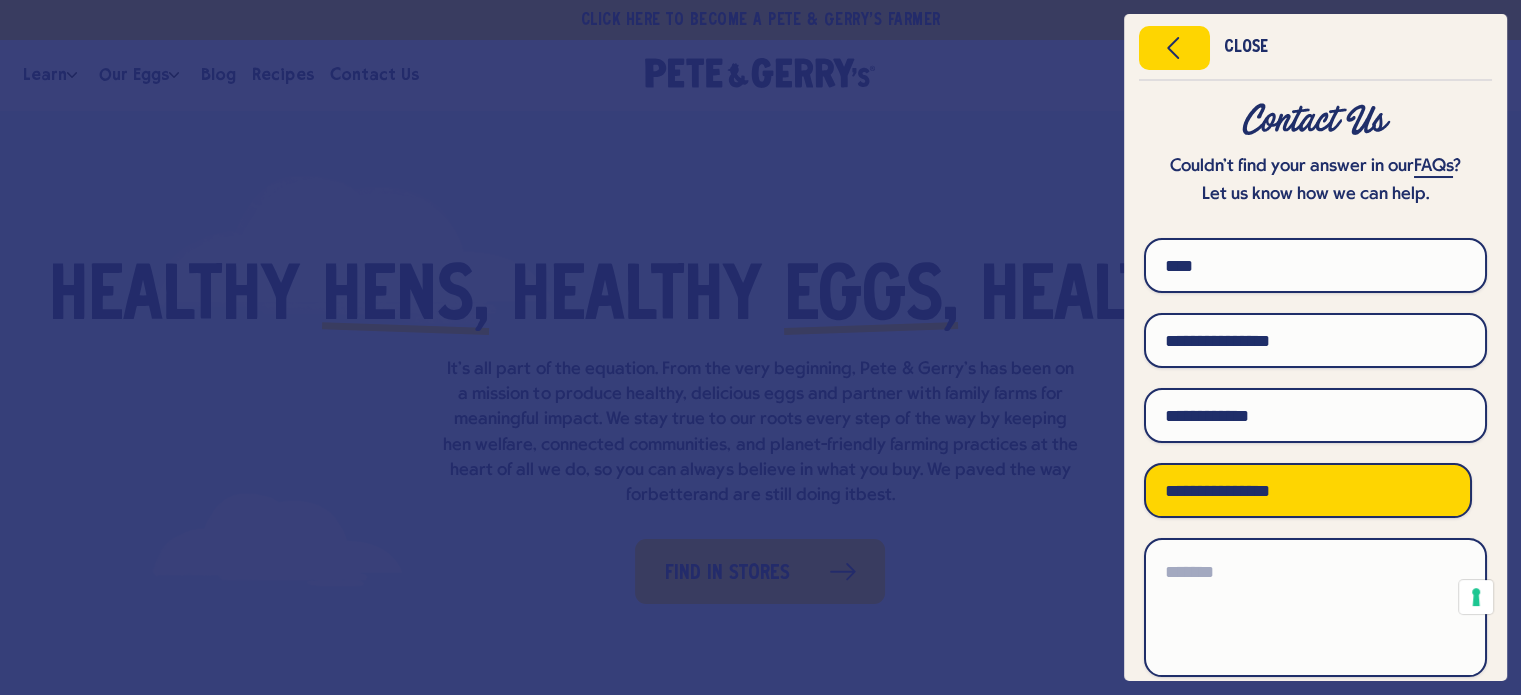 click on "**********" at bounding box center [1308, 490] 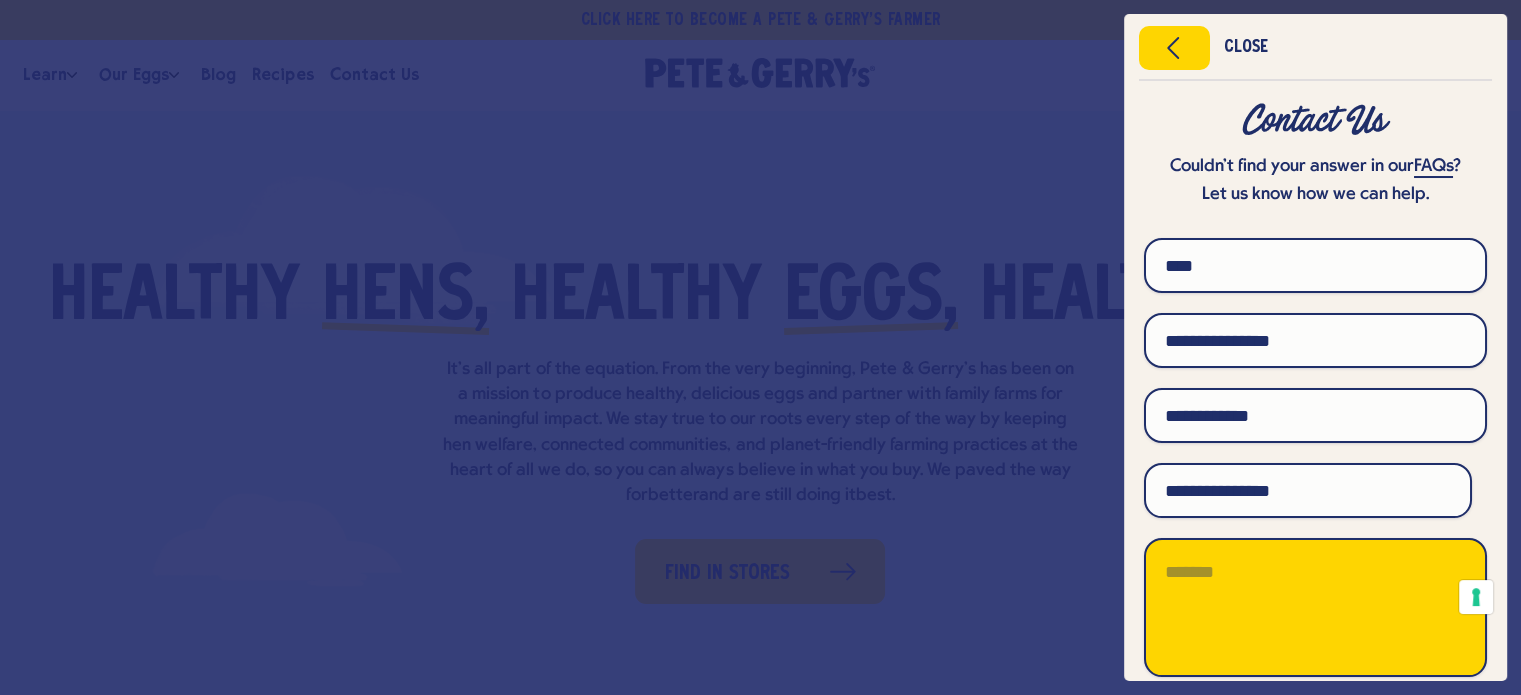 drag, startPoint x: 1193, startPoint y: 585, endPoint x: 1199, endPoint y: 576, distance: 10.816654 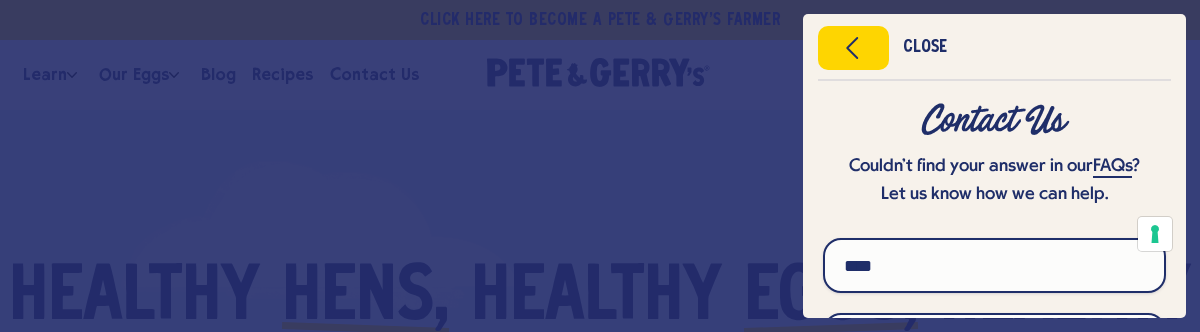 click on "Couldn’t find your answer in our  FAQs ?" at bounding box center [994, 167] 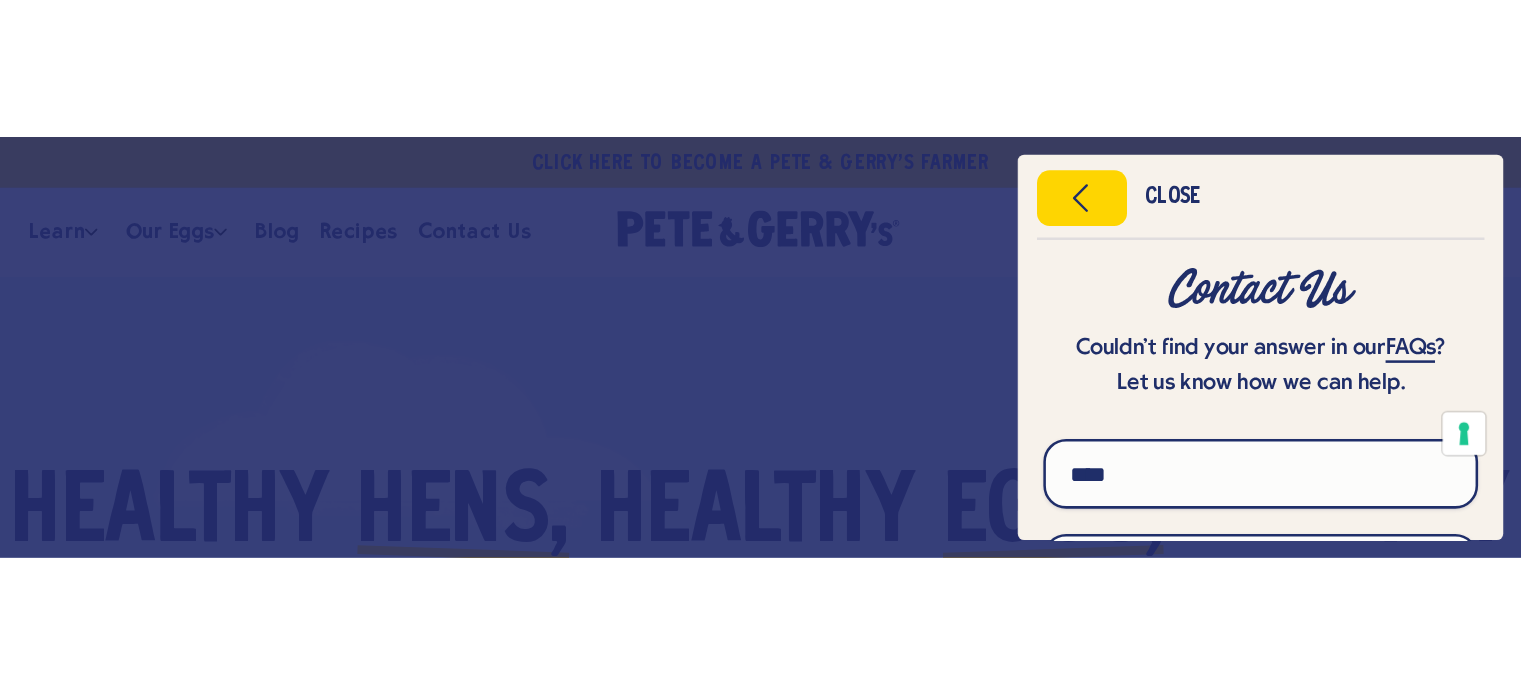 scroll, scrollTop: 200, scrollLeft: 0, axis: vertical 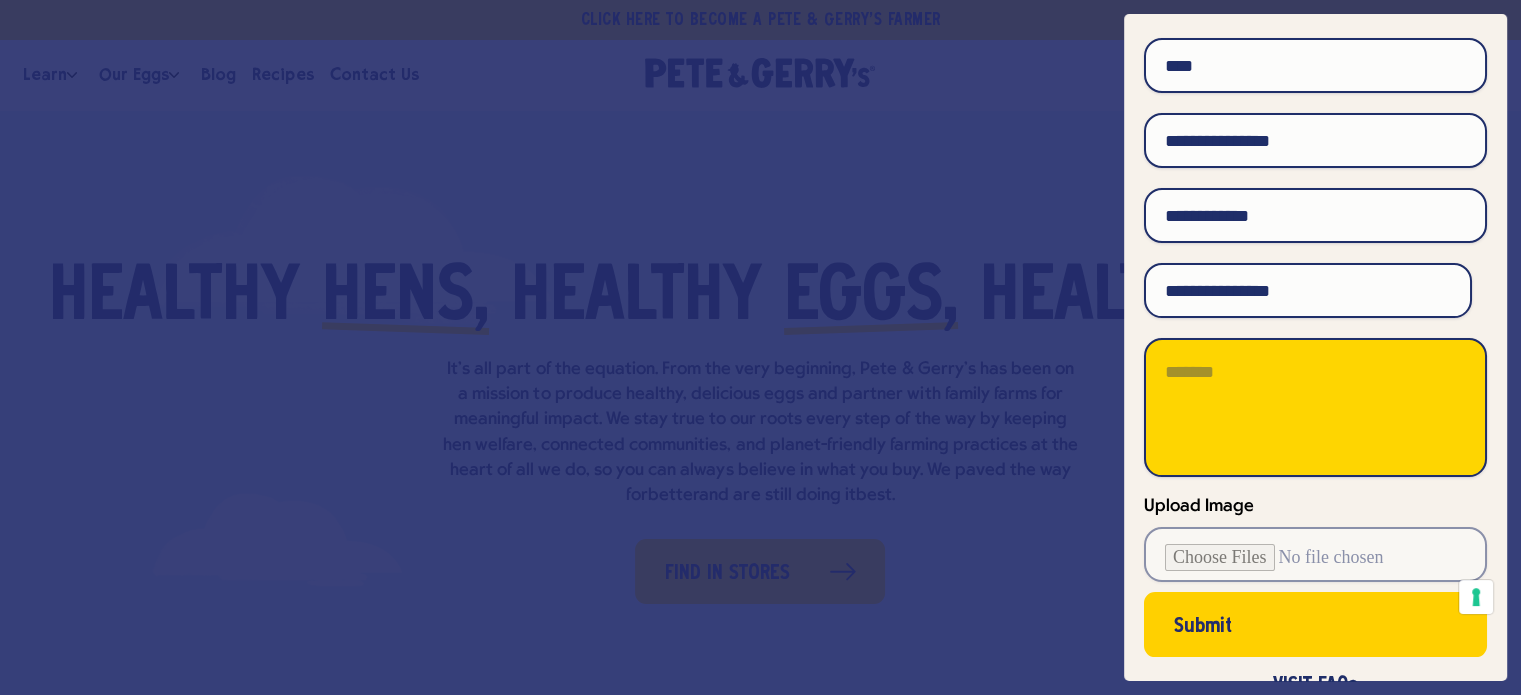 click at bounding box center [1315, 407] 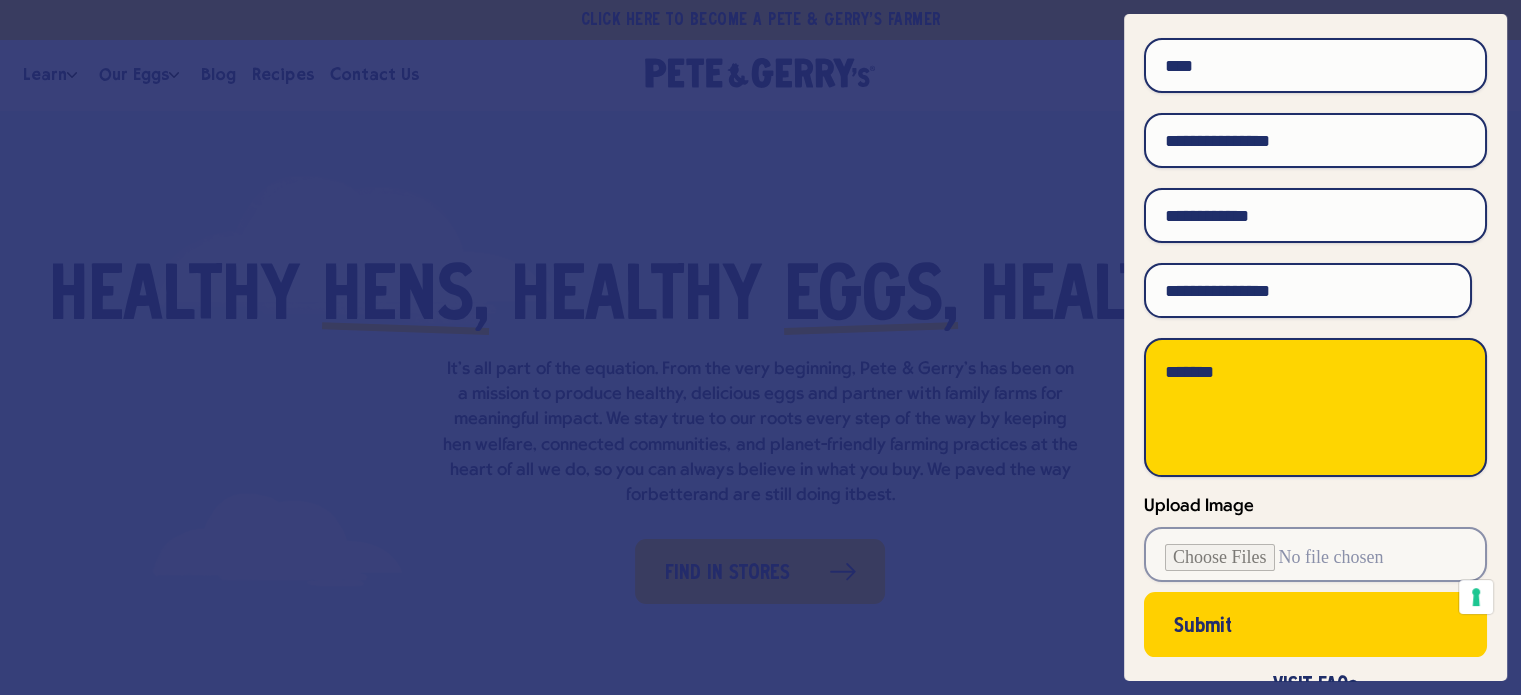 paste on "**********" 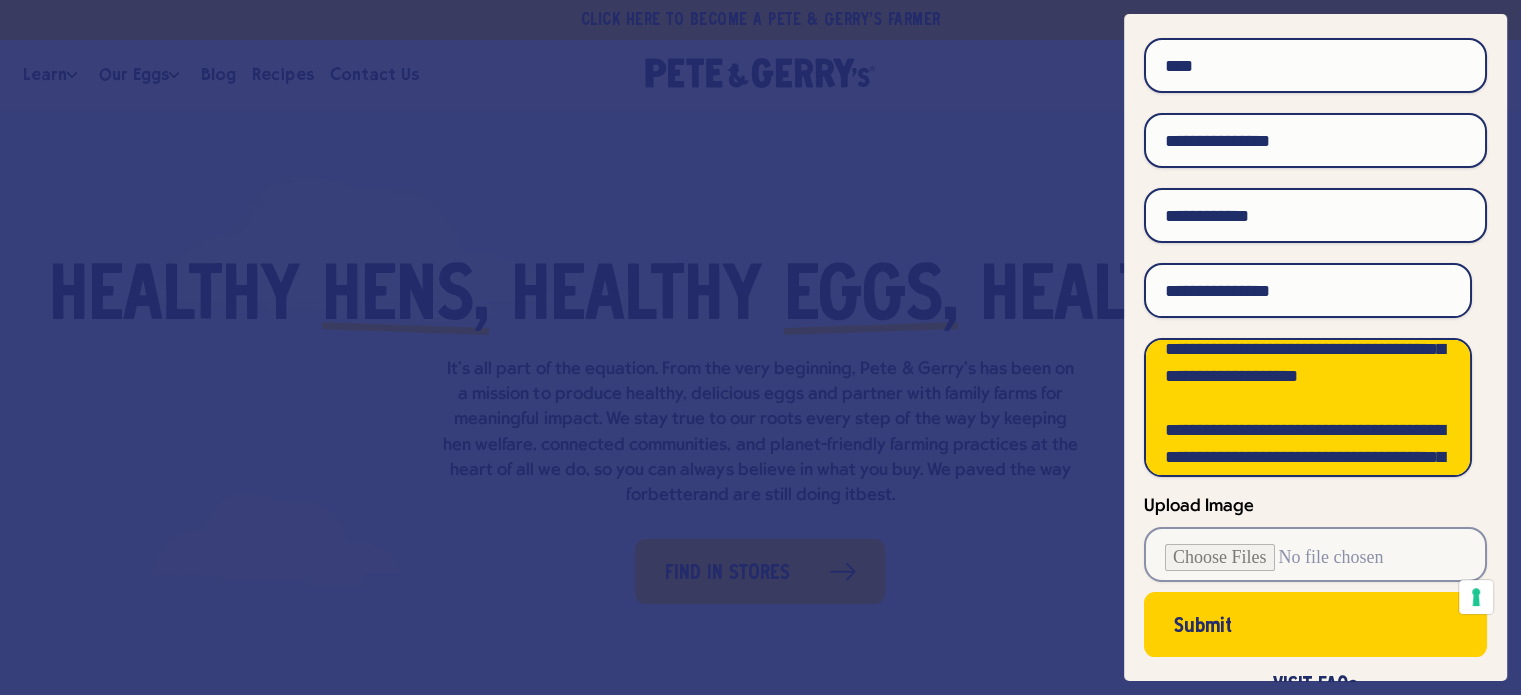 scroll, scrollTop: 0, scrollLeft: 0, axis: both 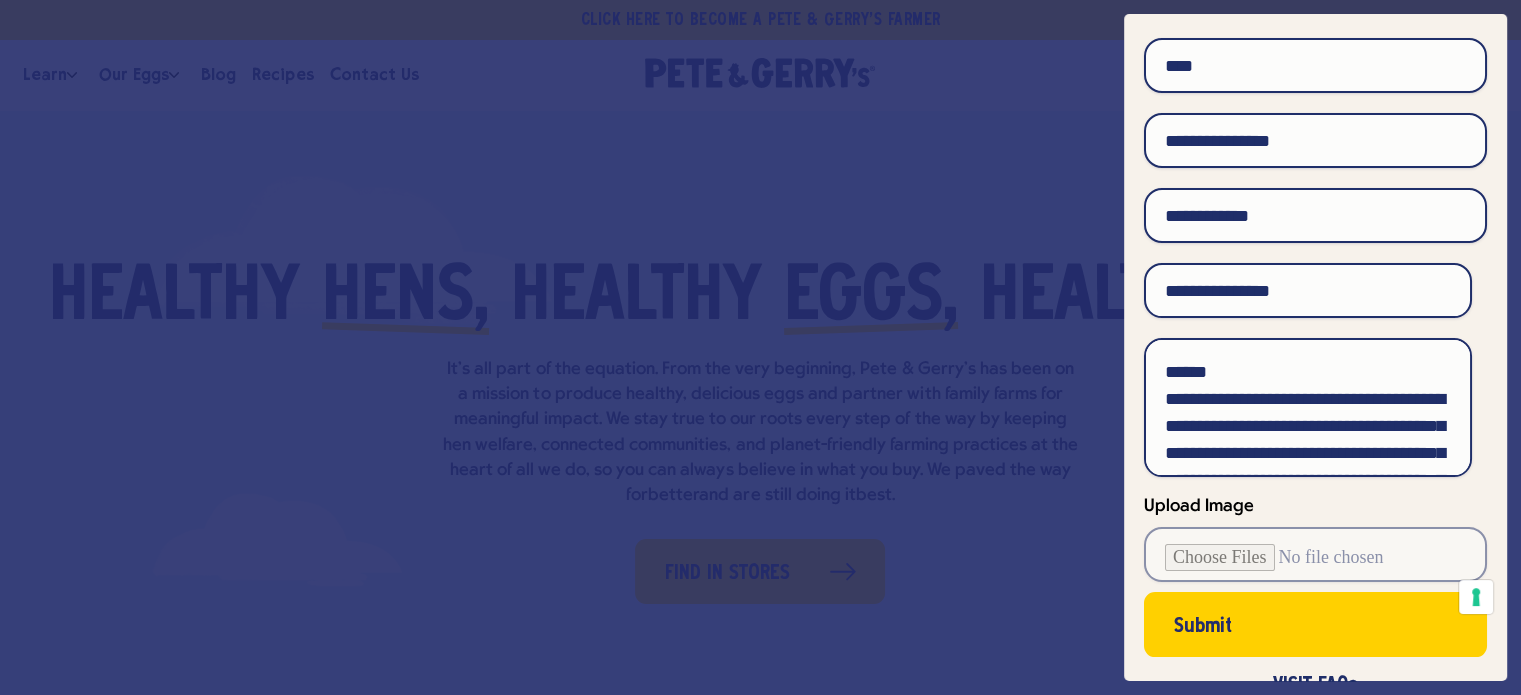 click on "***" at bounding box center [1315, 60] 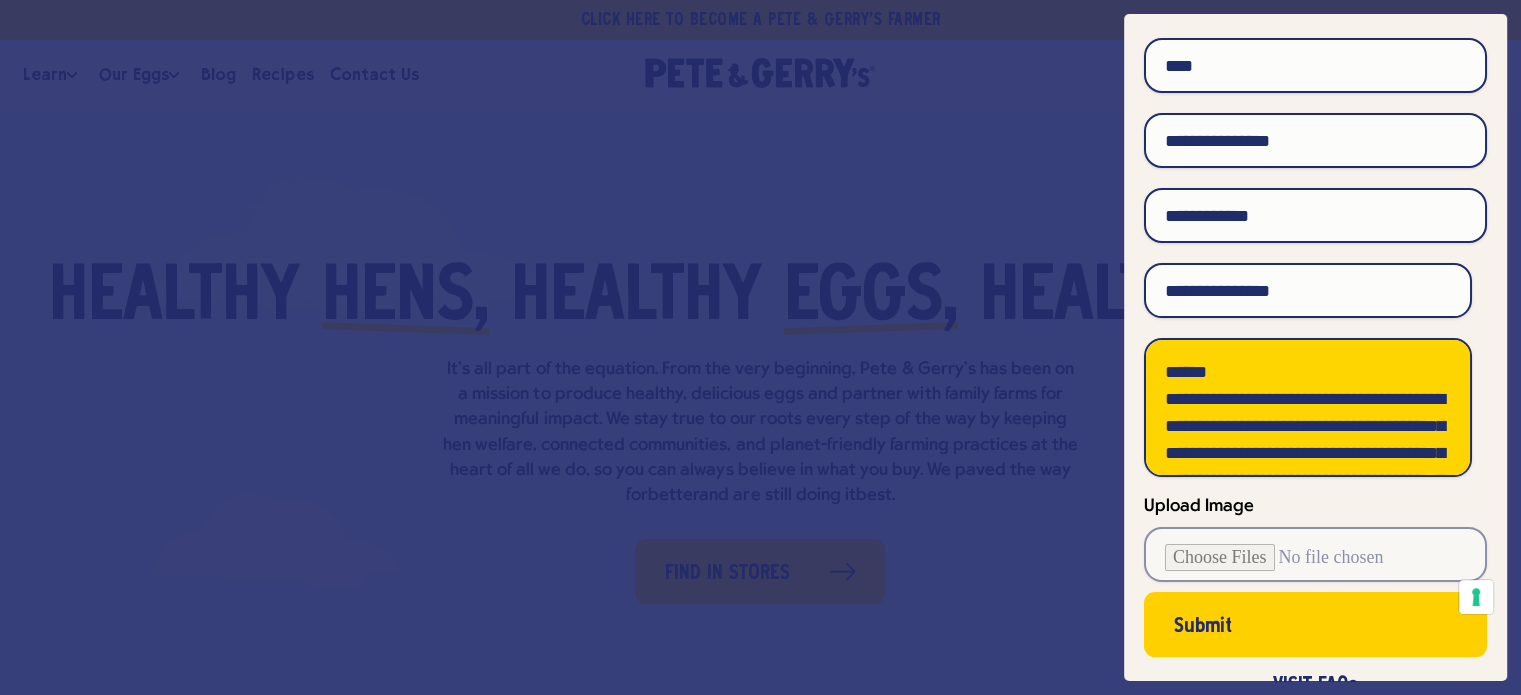 click on "**********" at bounding box center [1308, 407] 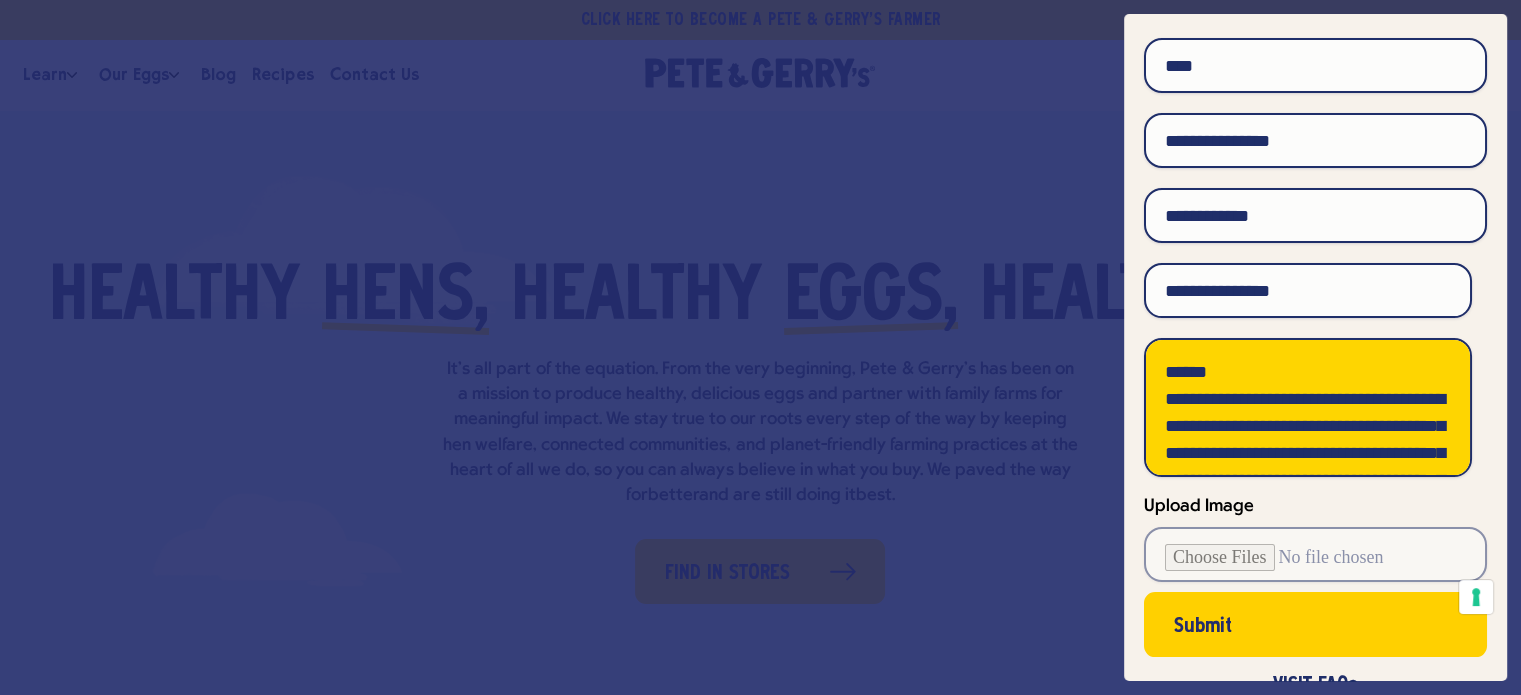 paste on "**********" 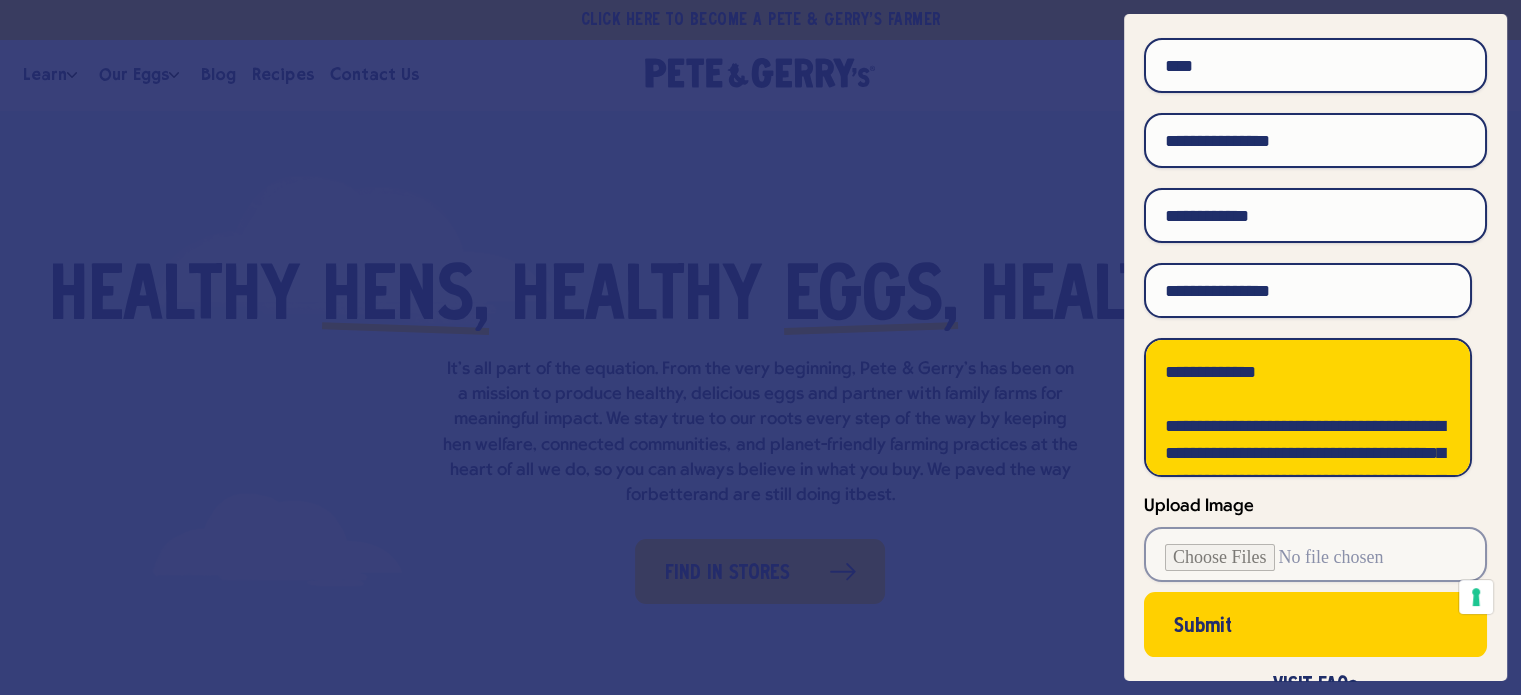 scroll, scrollTop: 0, scrollLeft: 0, axis: both 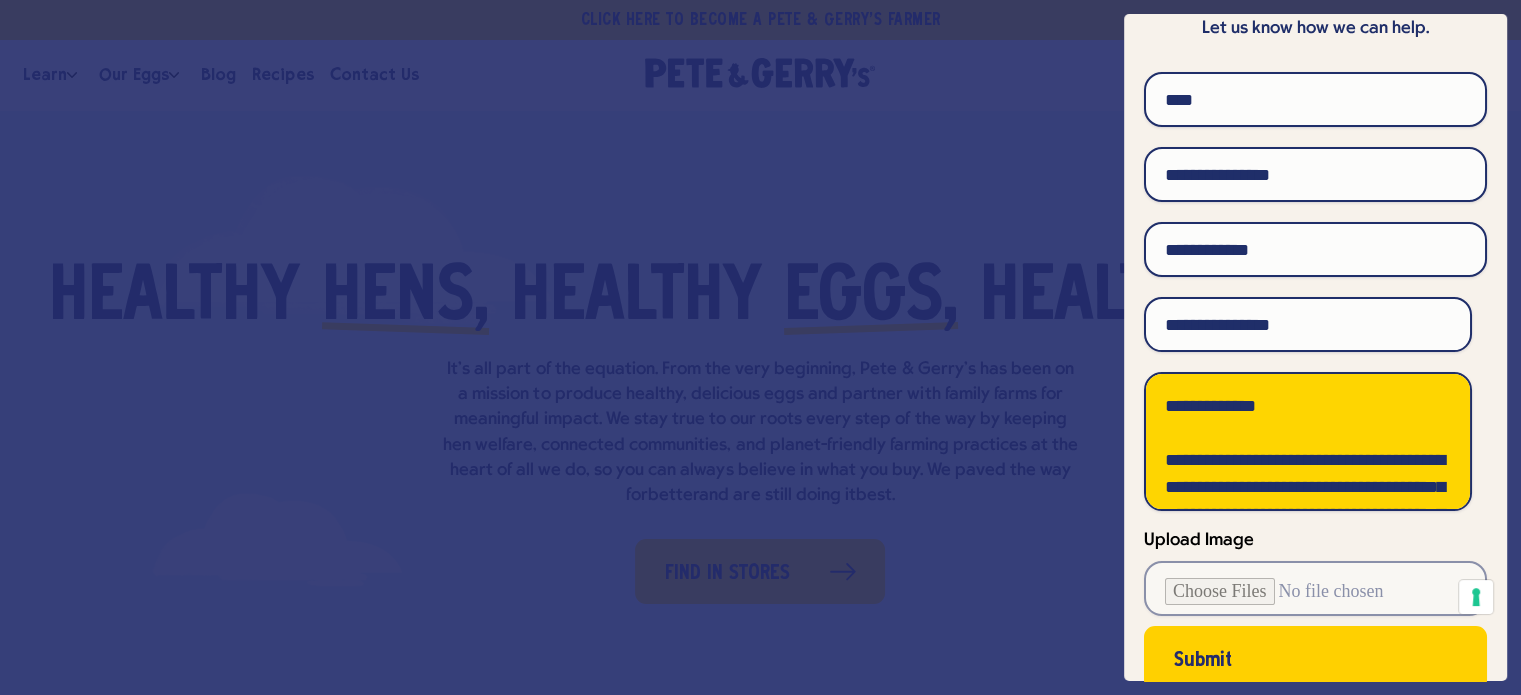 click on "**********" at bounding box center (1308, 441) 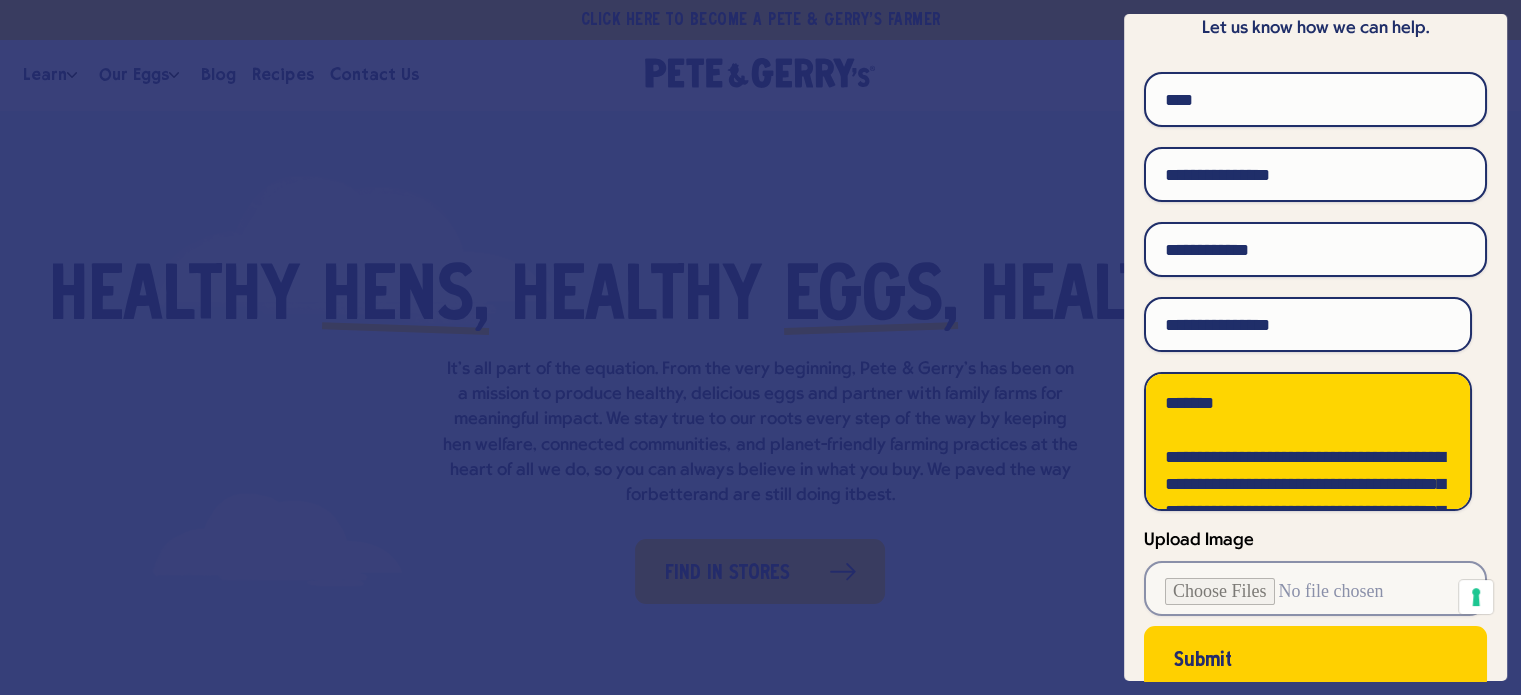 scroll, scrollTop: 0, scrollLeft: 0, axis: both 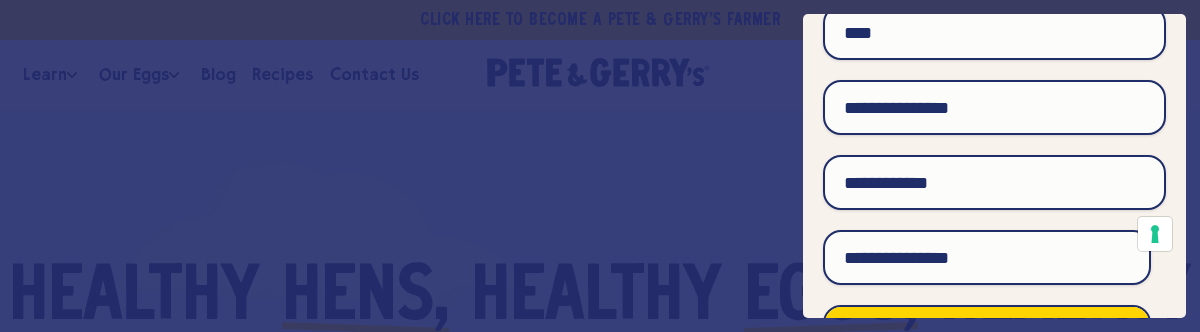 type on "**********" 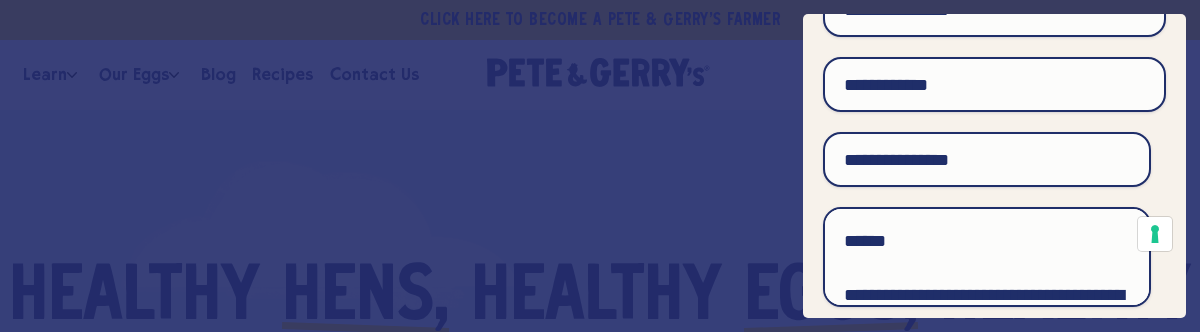 scroll, scrollTop: 333, scrollLeft: 0, axis: vertical 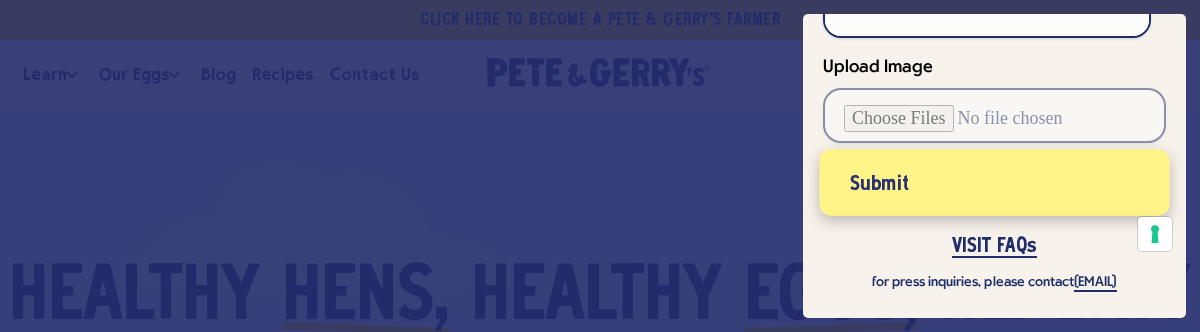 click on "Submit" at bounding box center [995, 182] 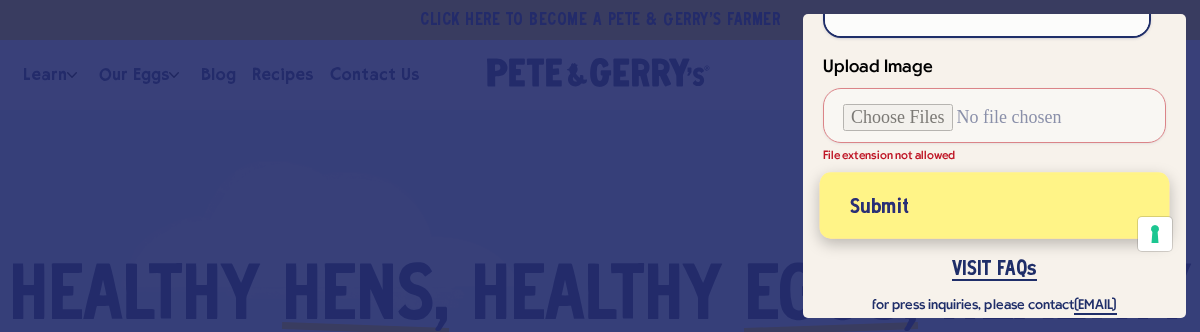 click on "Submit" at bounding box center (995, 205) 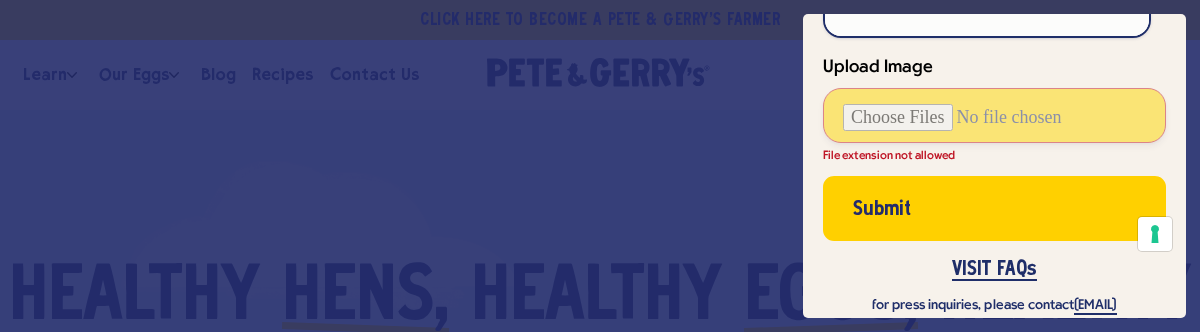 click on "Upload Image" at bounding box center [994, 115] 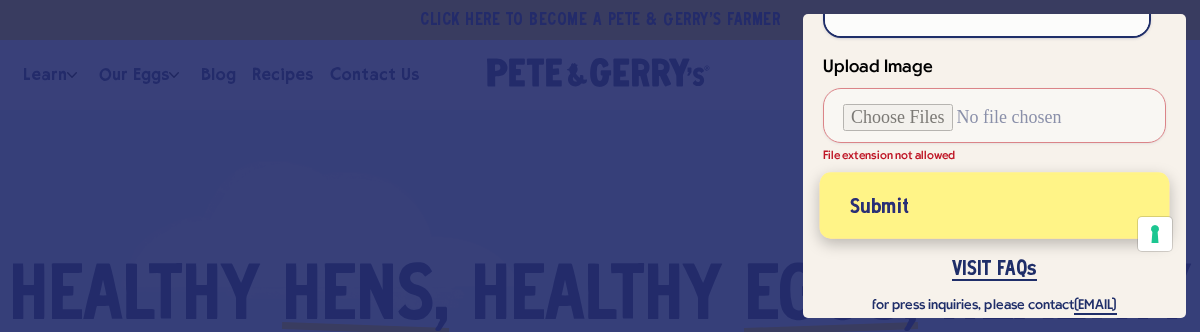 click on "Submit" at bounding box center [879, 207] 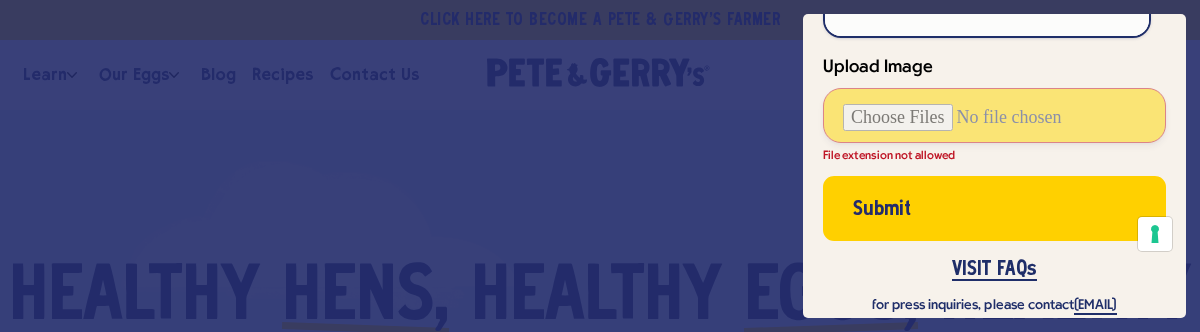 click on "Upload Image" at bounding box center (994, 115) 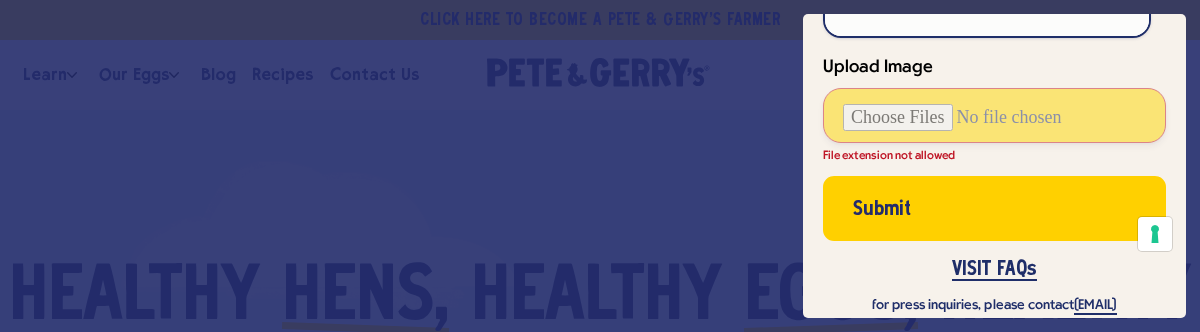 type on "**********" 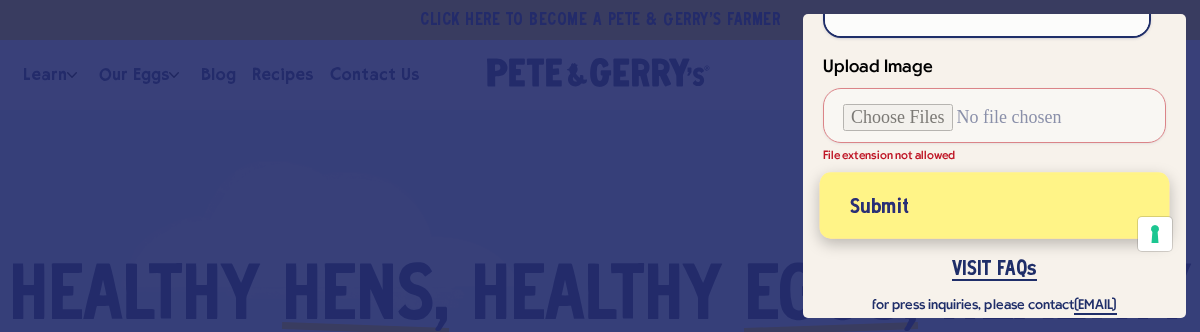 click on "Submit" at bounding box center [995, 205] 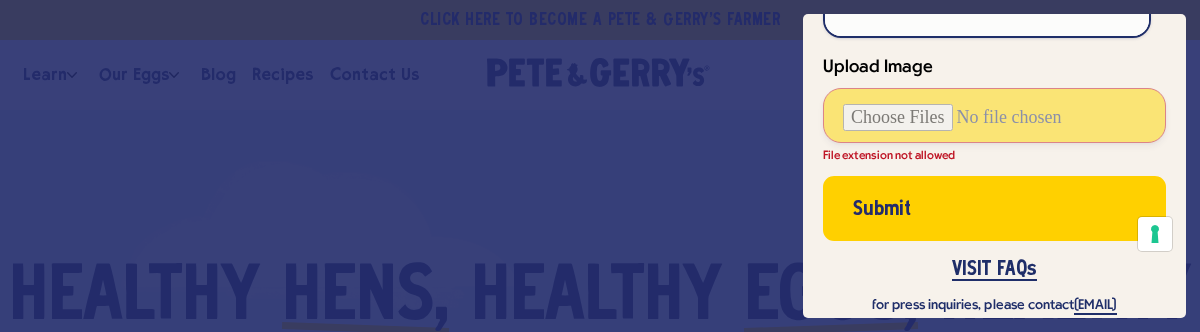 click on "Upload Image" at bounding box center [994, 115] 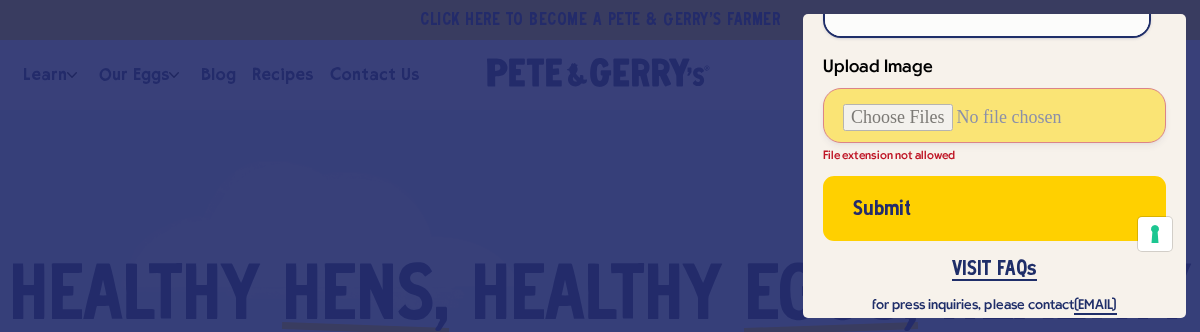 type 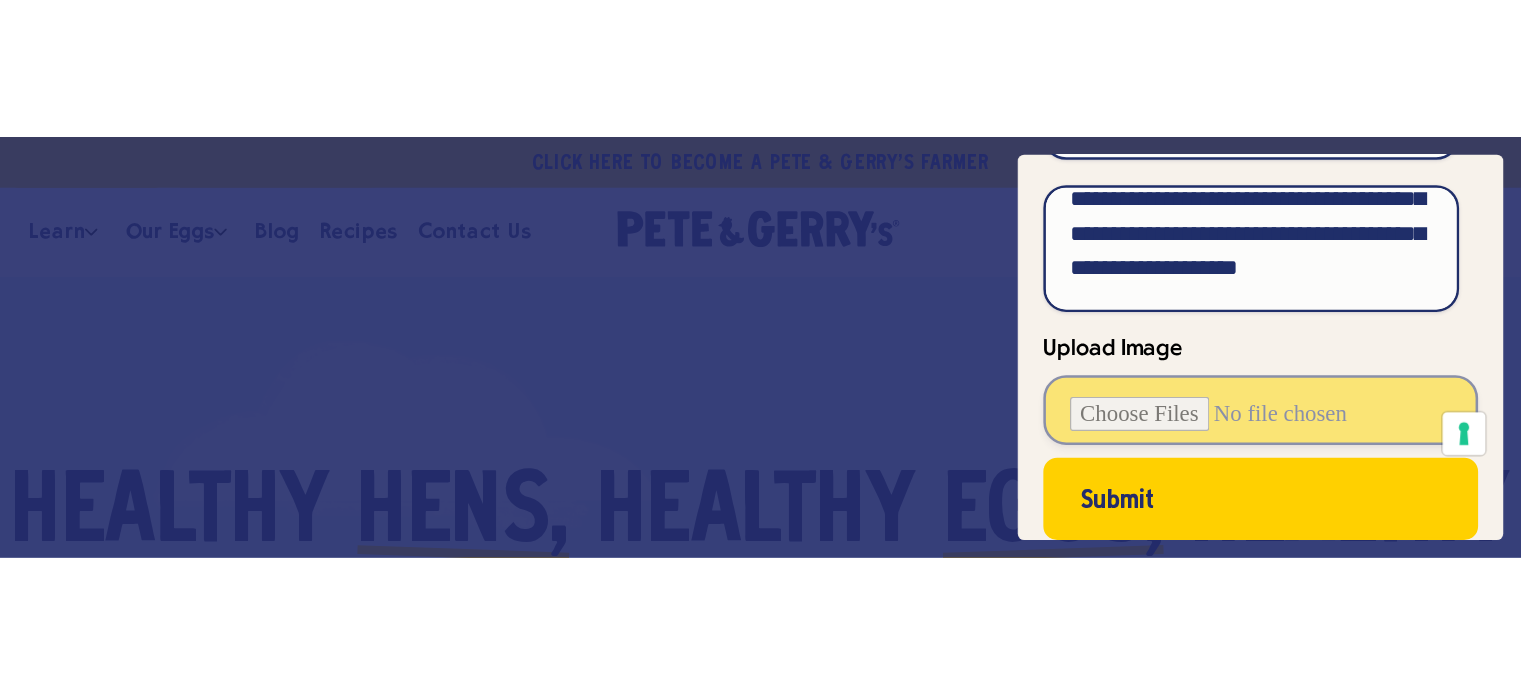 scroll, scrollTop: 466, scrollLeft: 0, axis: vertical 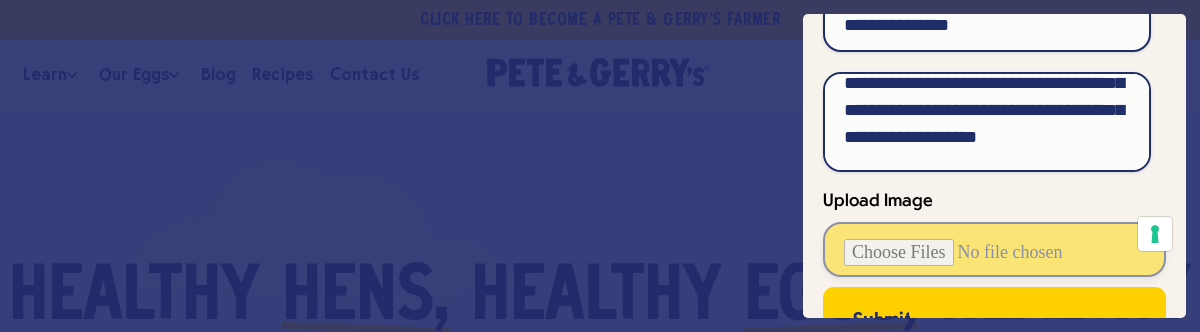 drag, startPoint x: 1022, startPoint y: 249, endPoint x: 1091, endPoint y: 254, distance: 69.18092 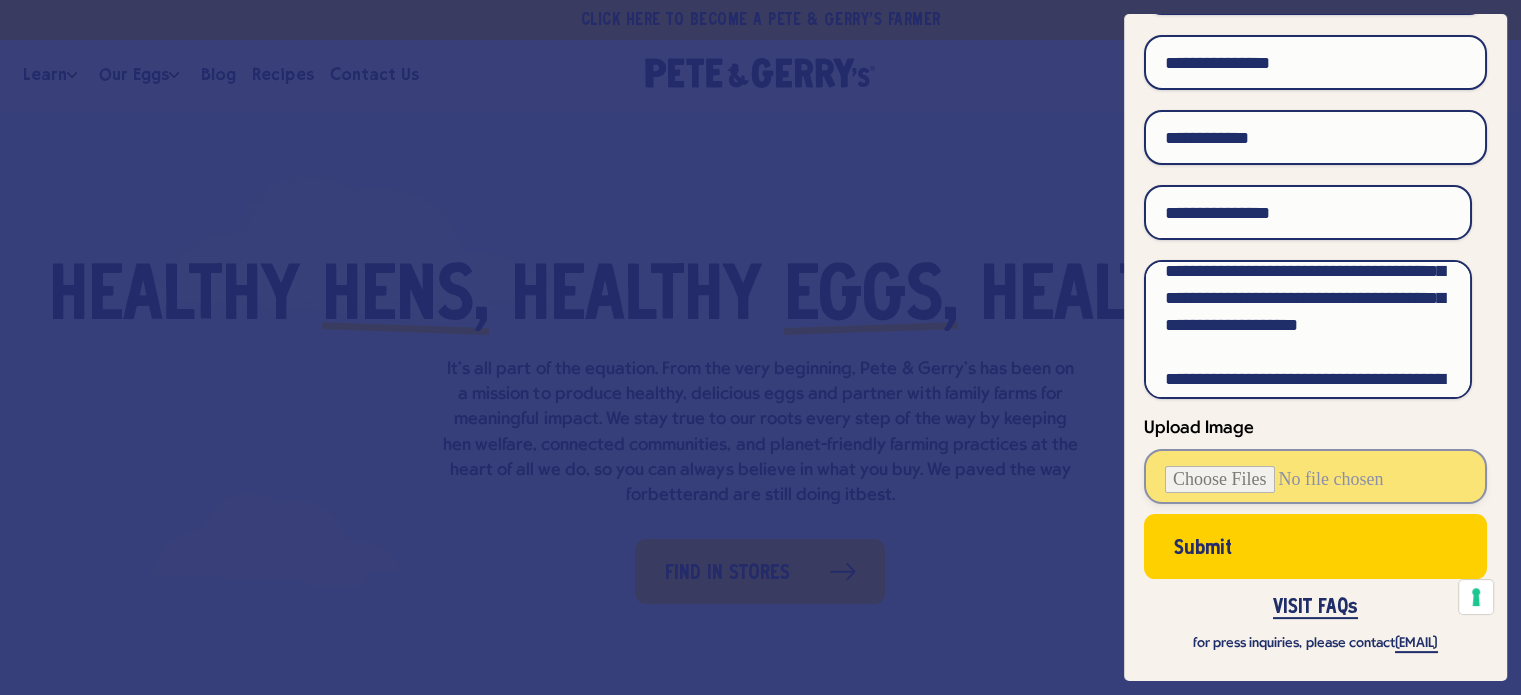 scroll, scrollTop: 298, scrollLeft: 0, axis: vertical 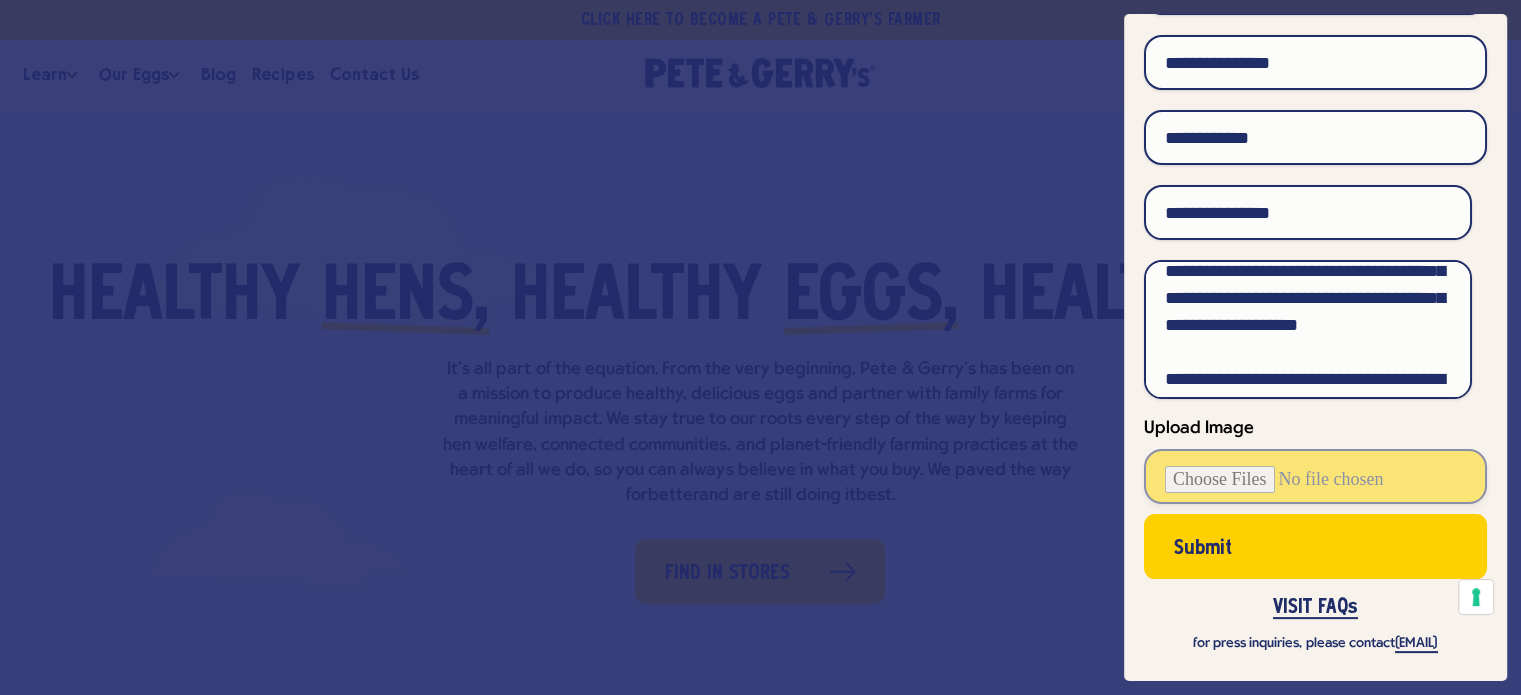 click on "Upload Image" at bounding box center (1315, 476) 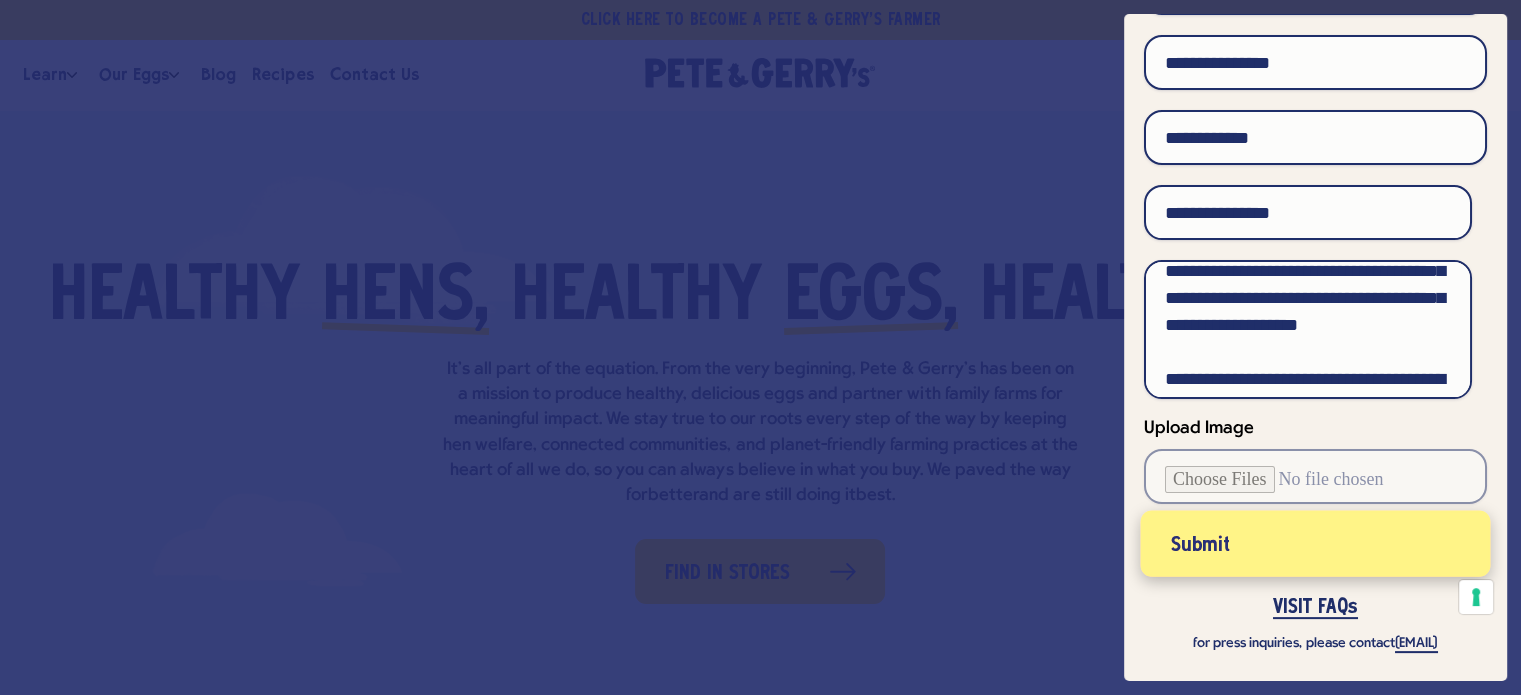 click on "Submit" at bounding box center (1316, 543) 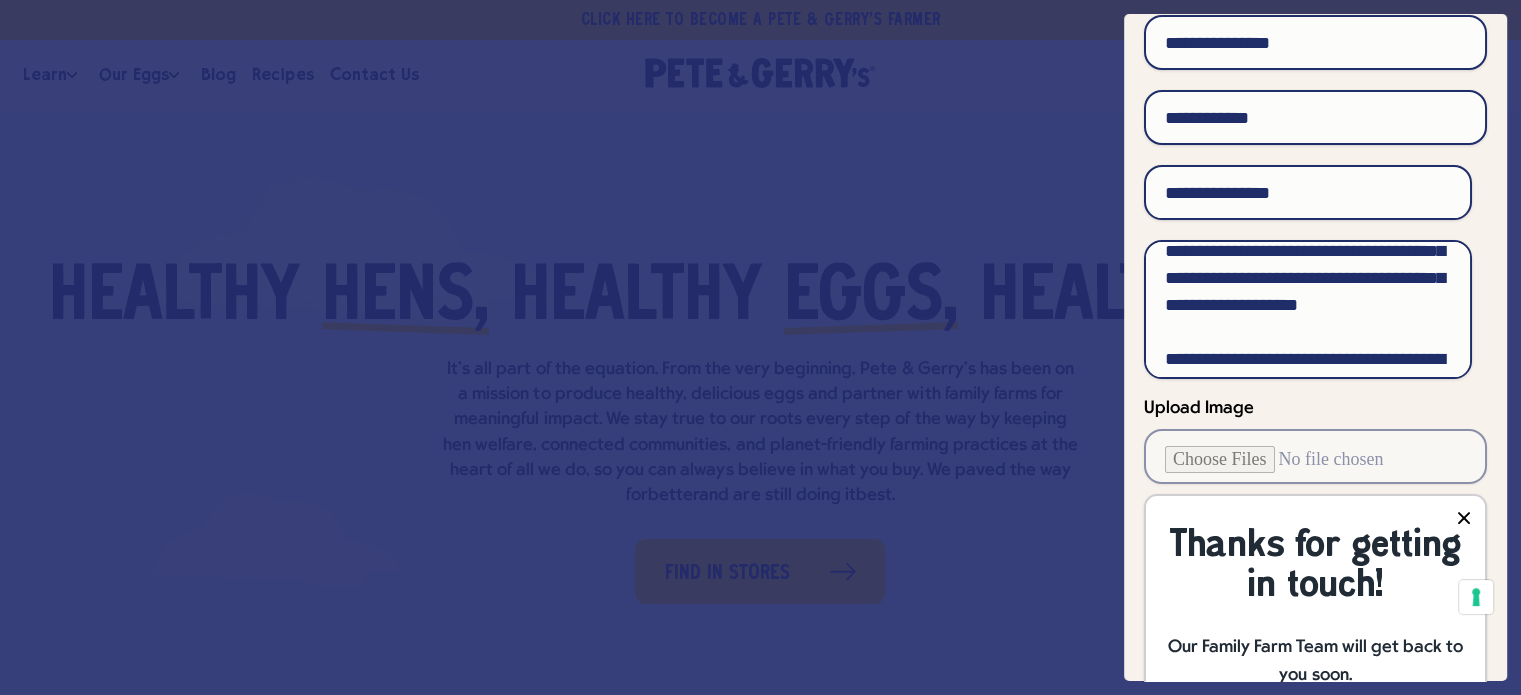 scroll, scrollTop: 0, scrollLeft: 0, axis: both 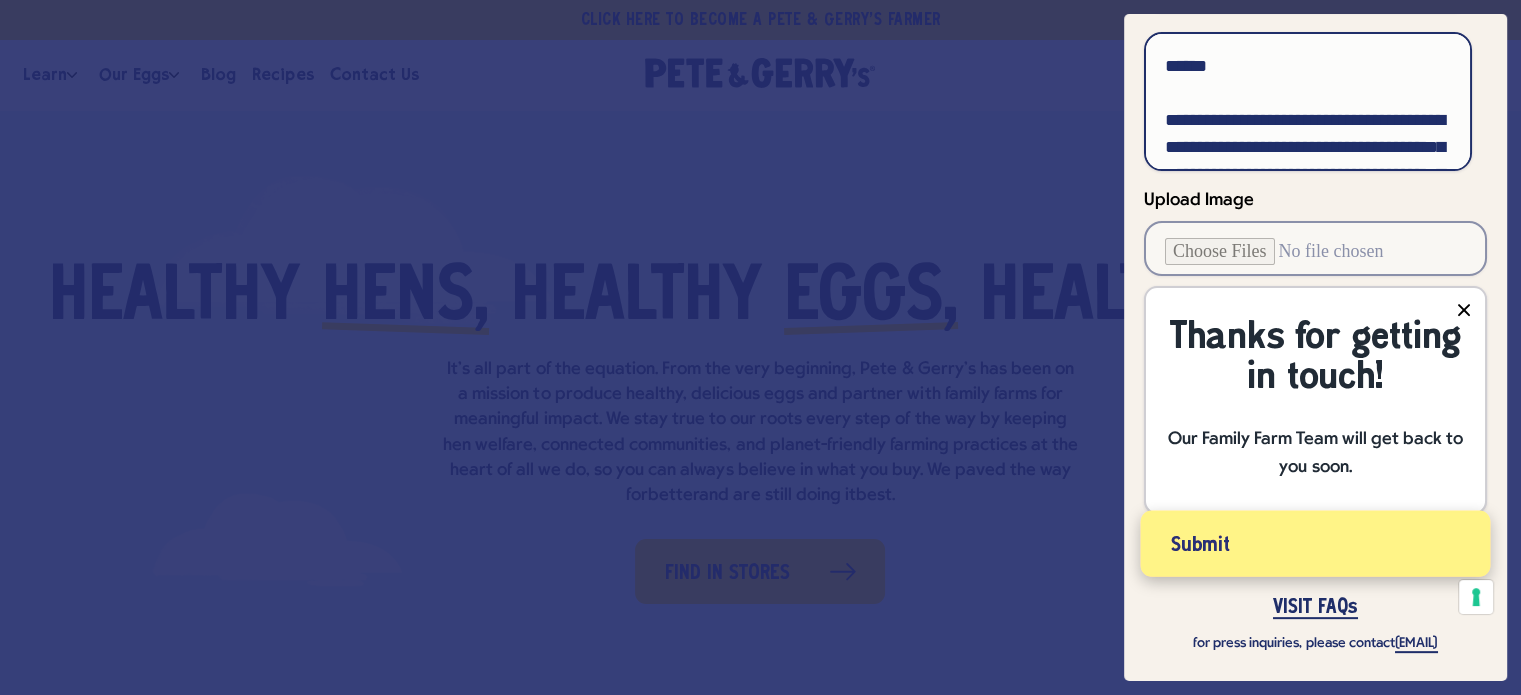 click on "Submit" at bounding box center (1316, 543) 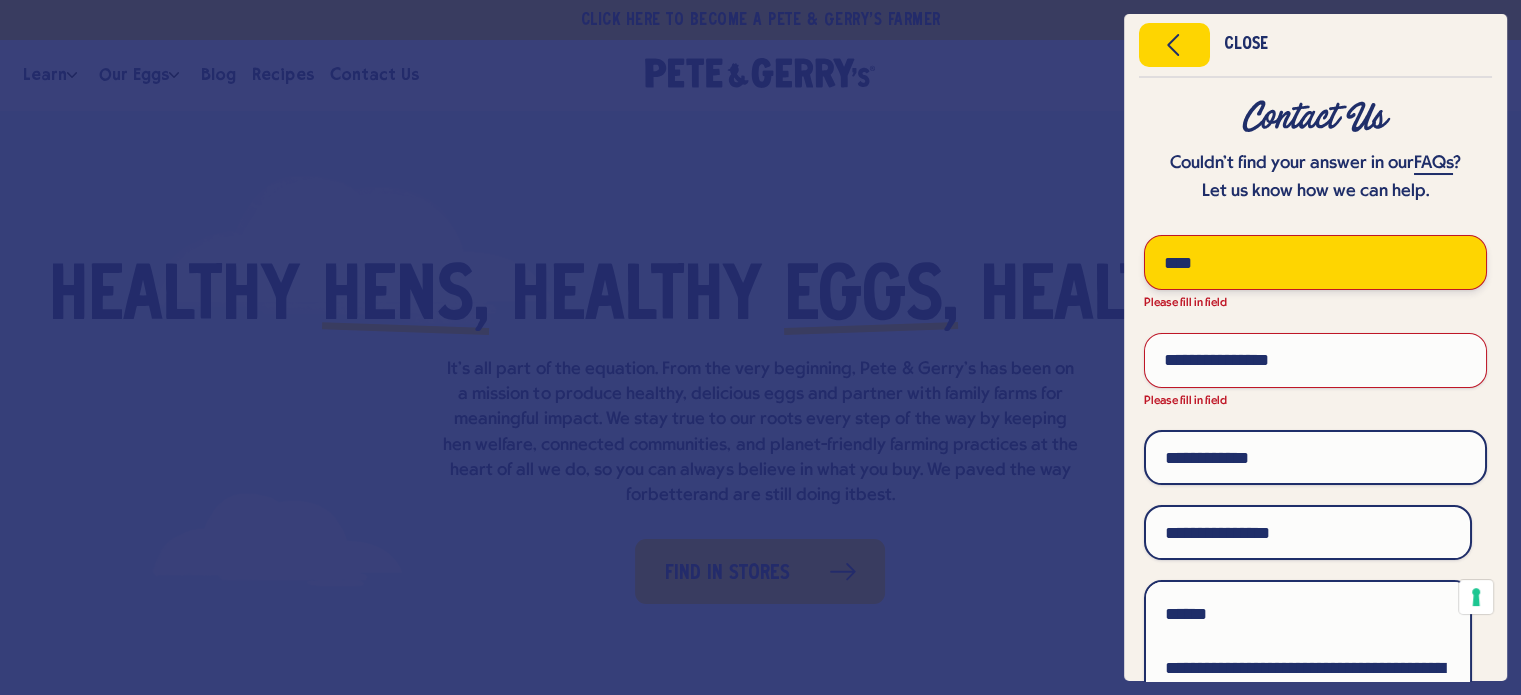 scroll, scrollTop: 0, scrollLeft: 0, axis: both 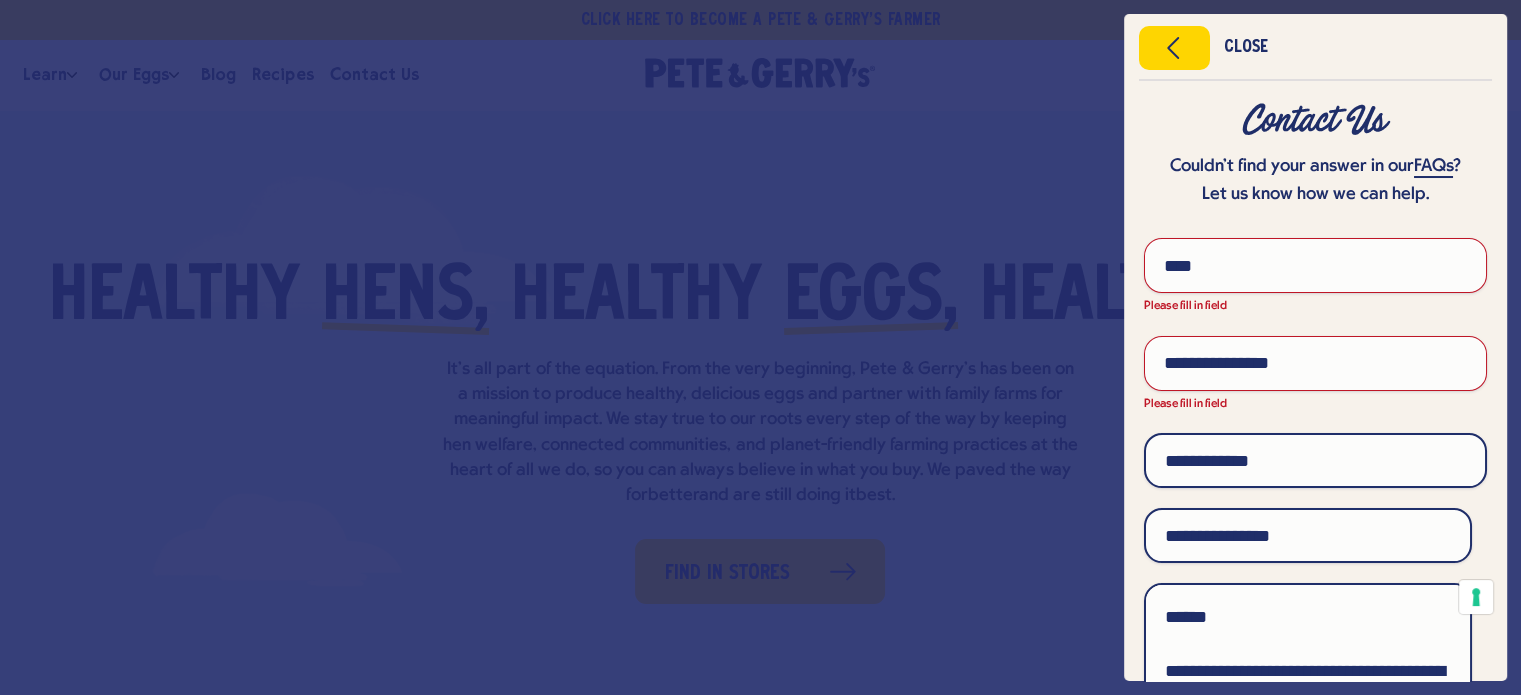 click at bounding box center (760, 347) 